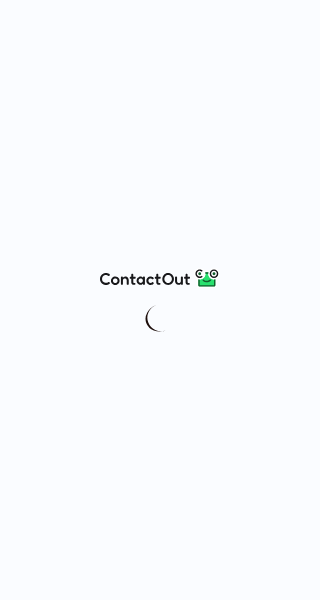 scroll, scrollTop: 0, scrollLeft: 0, axis: both 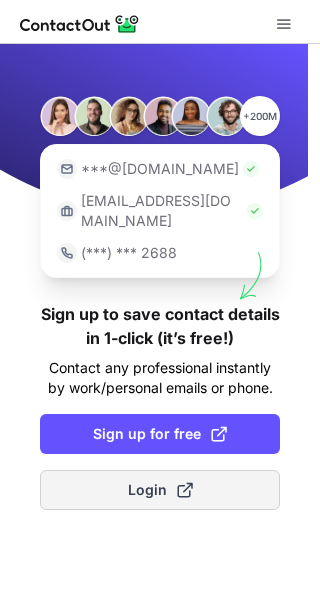 click on "Login" at bounding box center [160, 490] 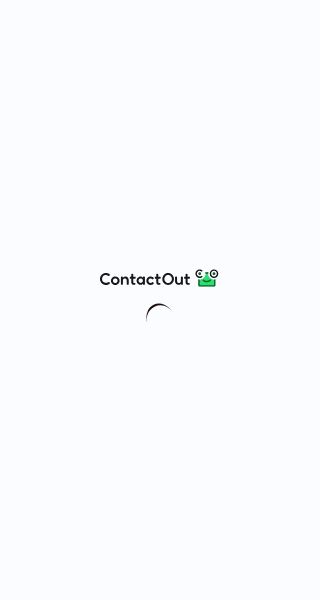 scroll, scrollTop: 0, scrollLeft: 0, axis: both 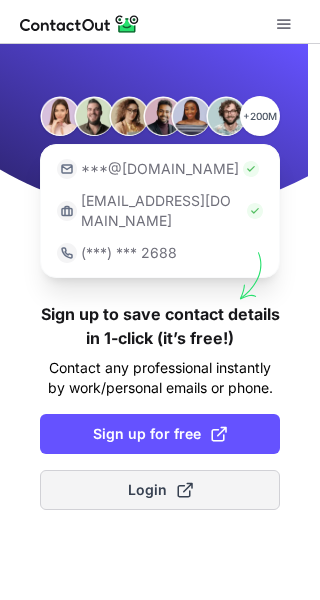 click on "Login" at bounding box center (160, 490) 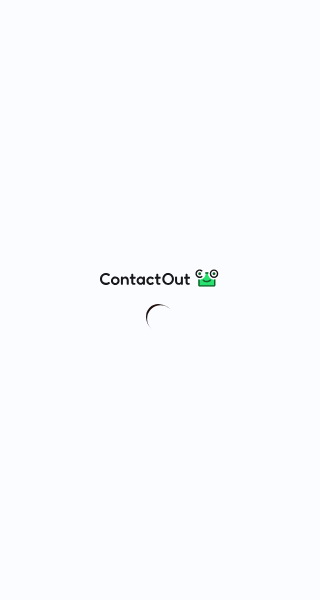 scroll, scrollTop: 0, scrollLeft: 0, axis: both 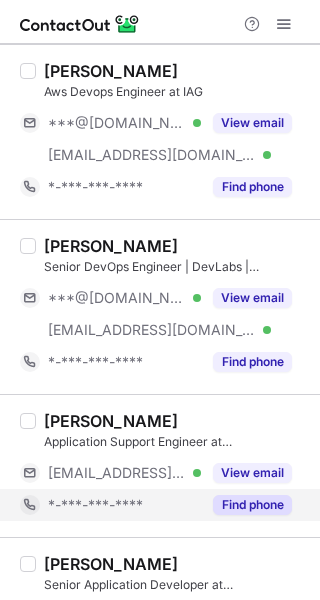click on "Find phone" at bounding box center (252, 505) 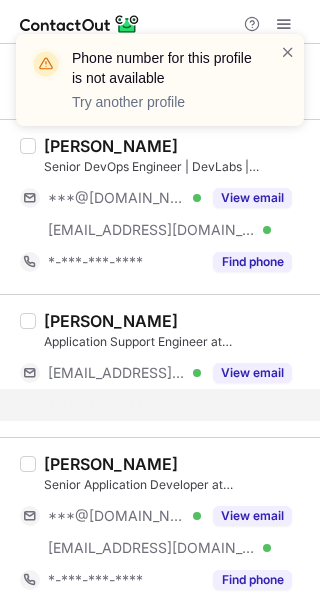 scroll, scrollTop: 2700, scrollLeft: 0, axis: vertical 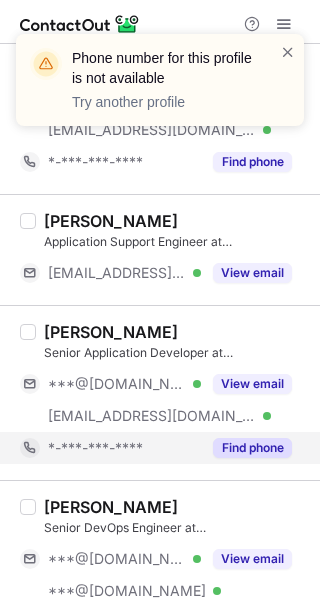 click on "Find phone" at bounding box center (252, 448) 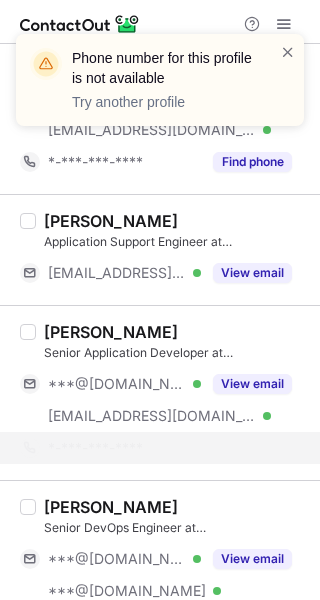 scroll, scrollTop: 2800, scrollLeft: 0, axis: vertical 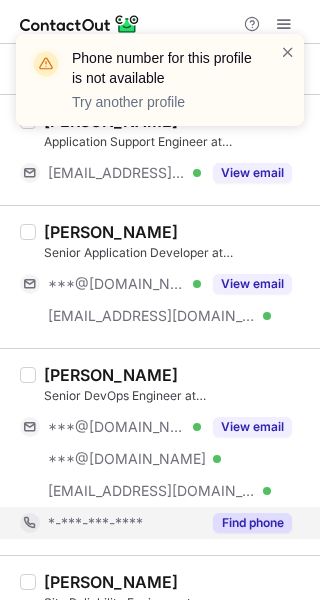 click on "Find phone" at bounding box center [252, 523] 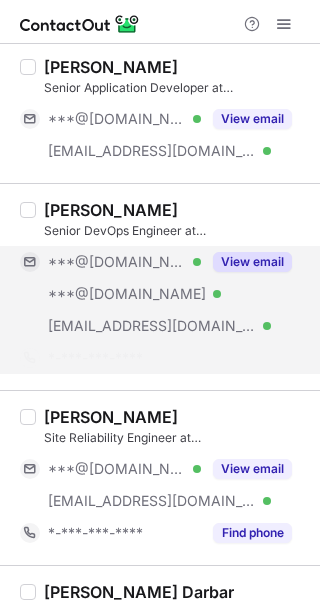 scroll, scrollTop: 3000, scrollLeft: 0, axis: vertical 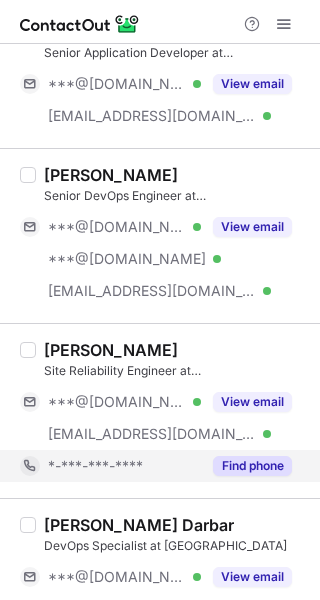 click on "Find phone" at bounding box center (252, 466) 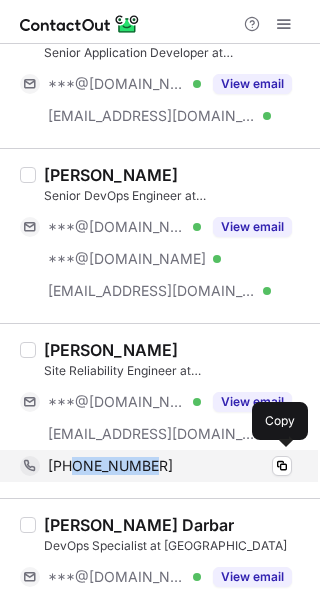 drag, startPoint x: 151, startPoint y: 458, endPoint x: 75, endPoint y: 462, distance: 76.105194 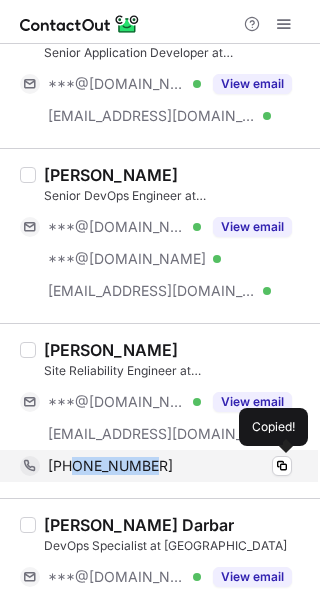 copy on "490015901" 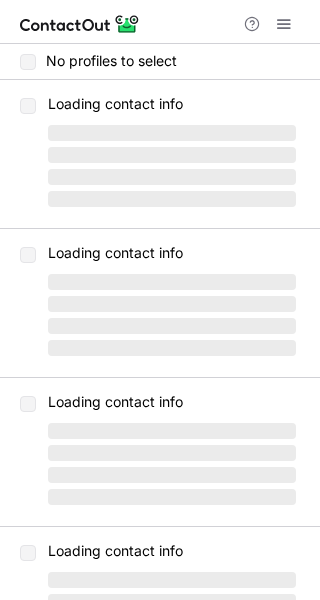 scroll, scrollTop: 0, scrollLeft: 0, axis: both 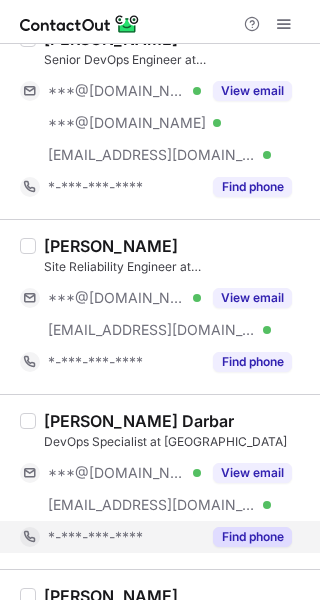 click on "Find phone" at bounding box center (252, 537) 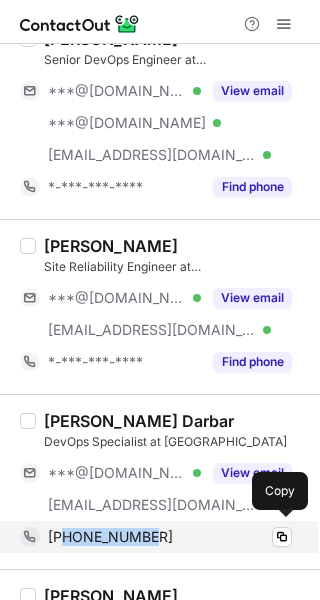 drag, startPoint x: 152, startPoint y: 528, endPoint x: 66, endPoint y: 529, distance: 86.00581 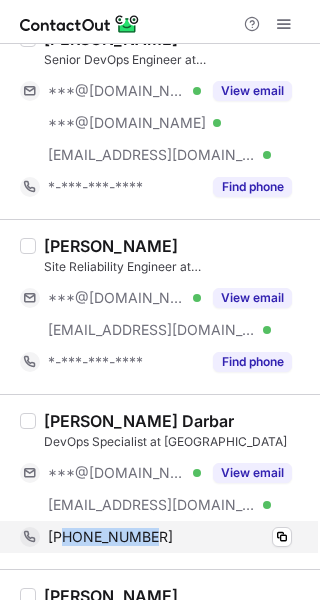 click on "+61415795730" at bounding box center (110, 537) 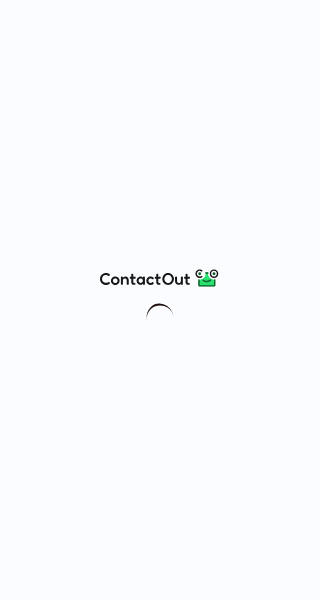 scroll, scrollTop: 0, scrollLeft: 0, axis: both 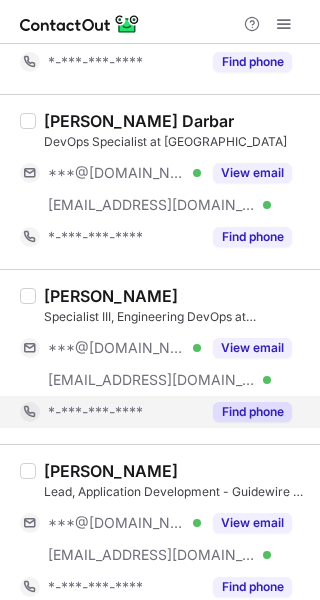 click on "Find phone" at bounding box center [252, 412] 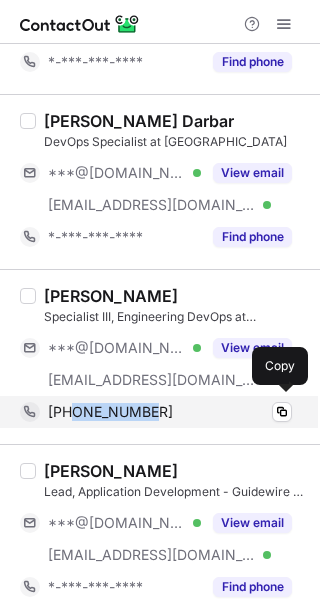 drag, startPoint x: 161, startPoint y: 403, endPoint x: 74, endPoint y: 411, distance: 87.36704 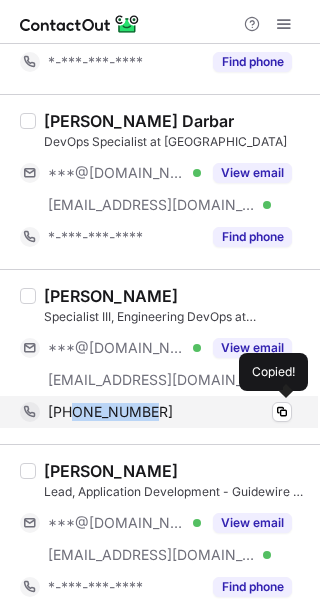 copy on "438376608" 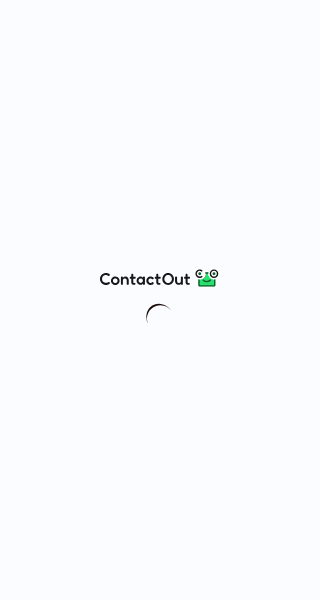 scroll, scrollTop: 0, scrollLeft: 0, axis: both 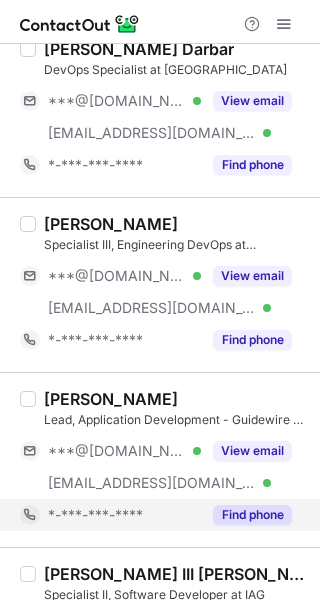 click on "Find phone" at bounding box center [252, 515] 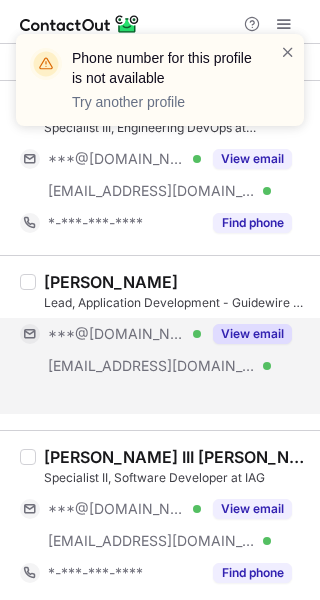 scroll, scrollTop: 3657, scrollLeft: 0, axis: vertical 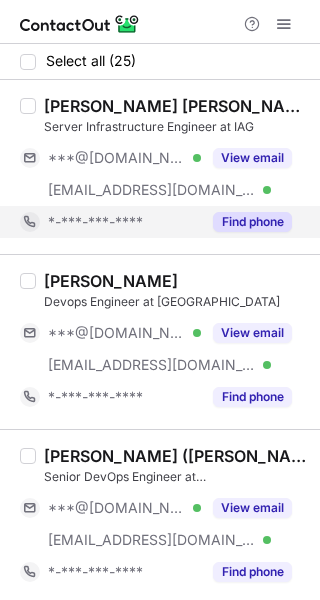 click on "Find phone" at bounding box center (252, 222) 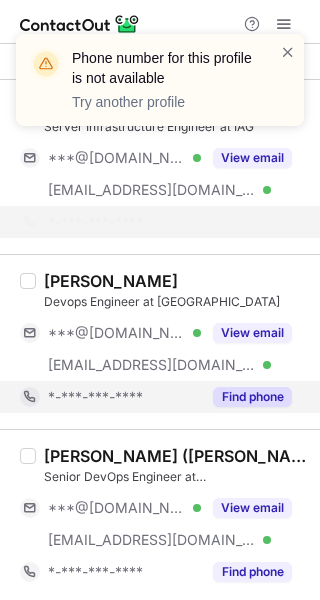 click on "Find phone" at bounding box center [252, 397] 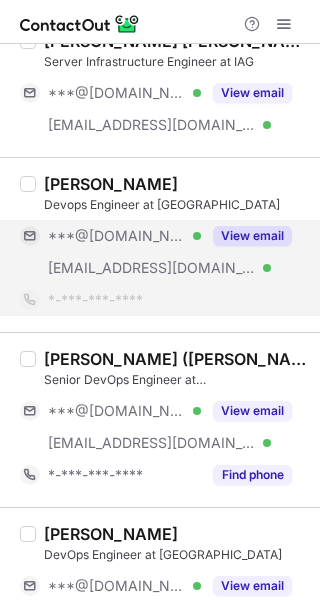 scroll, scrollTop: 100, scrollLeft: 0, axis: vertical 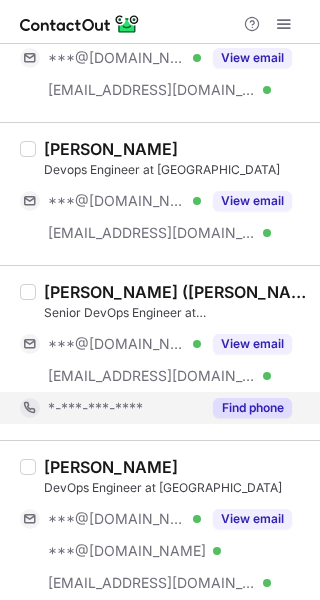 click on "Find phone" at bounding box center [252, 408] 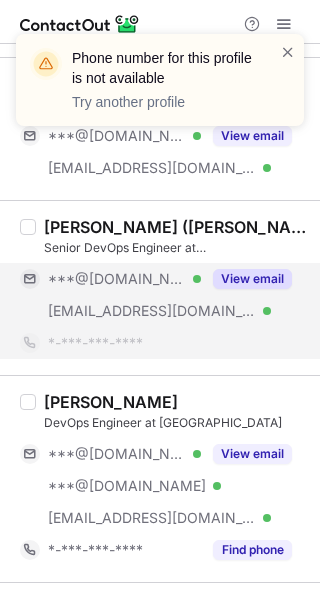 scroll, scrollTop: 200, scrollLeft: 0, axis: vertical 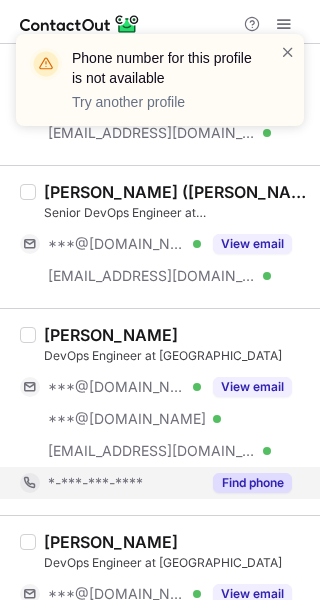 click on "Find phone" at bounding box center [252, 483] 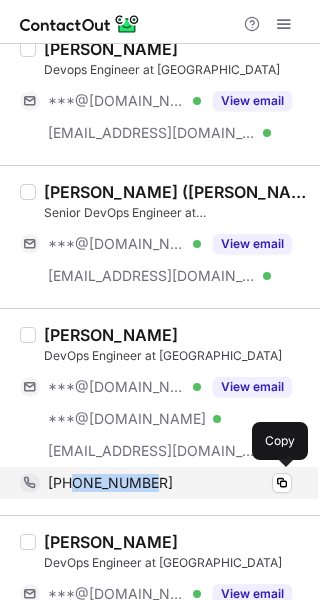 drag, startPoint x: 154, startPoint y: 478, endPoint x: 74, endPoint y: 480, distance: 80.024994 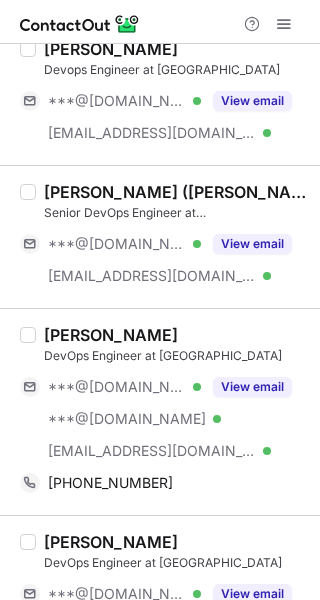click at bounding box center [160, 22] 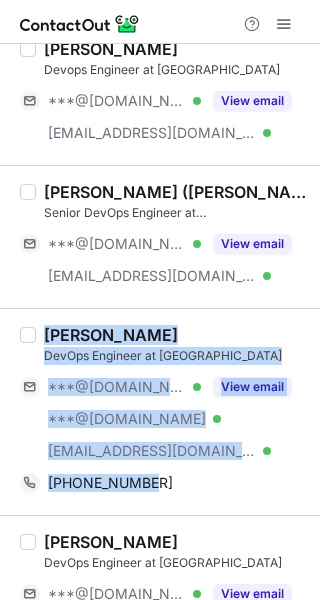 drag, startPoint x: 155, startPoint y: 480, endPoint x: 41, endPoint y: 331, distance: 187.60864 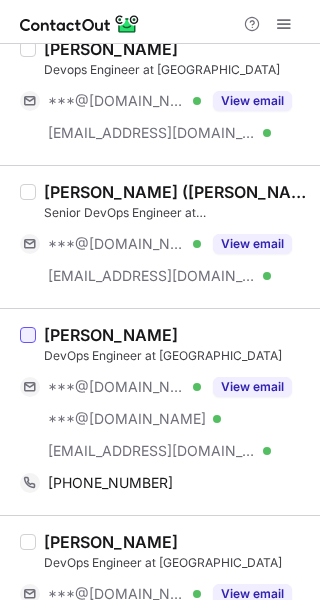 click at bounding box center [28, 335] 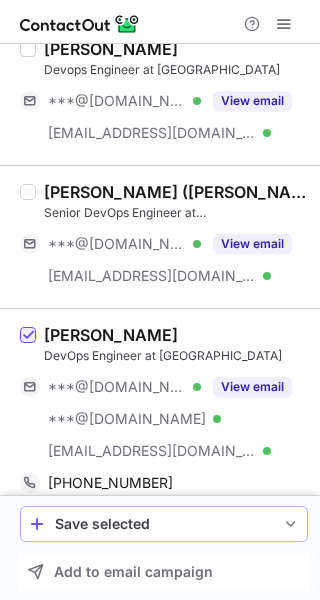 click on "Save selected" at bounding box center [164, 524] 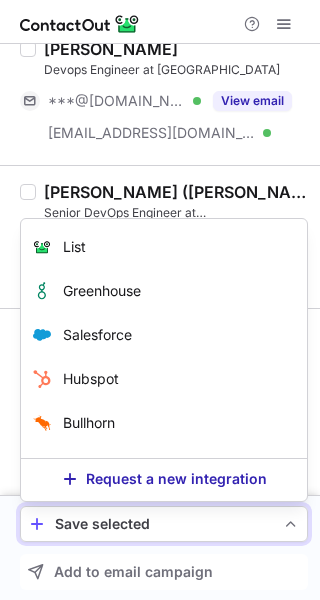 click at bounding box center (160, 22) 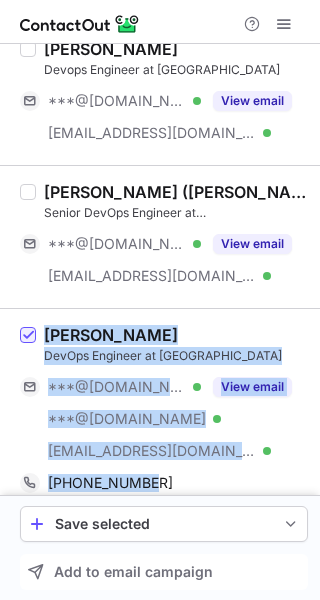 drag, startPoint x: 157, startPoint y: 474, endPoint x: 47, endPoint y: 326, distance: 184.40173 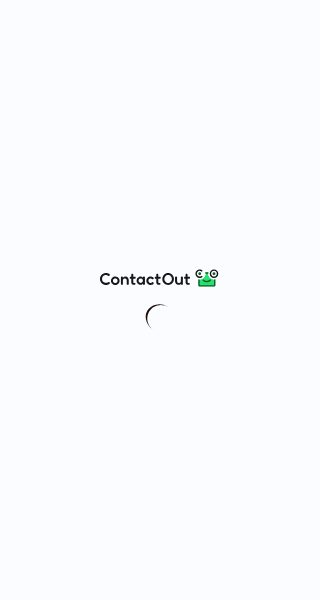 scroll, scrollTop: 0, scrollLeft: 0, axis: both 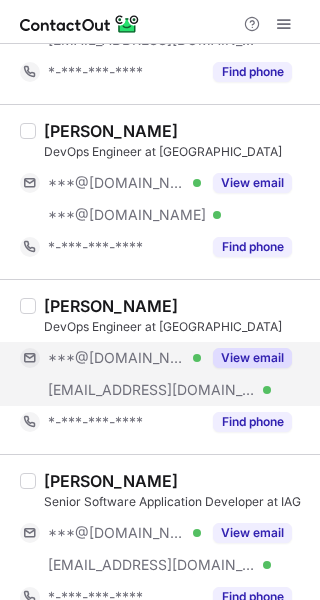 click on "View email" at bounding box center (252, 358) 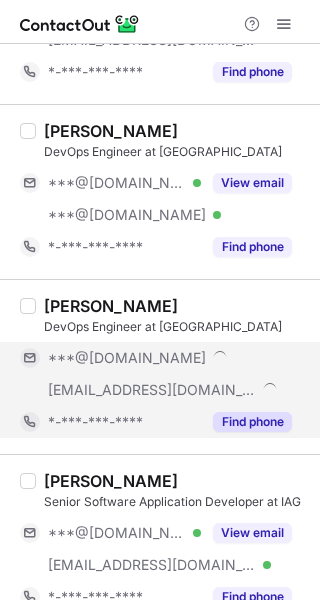 click on "Find phone" at bounding box center (252, 422) 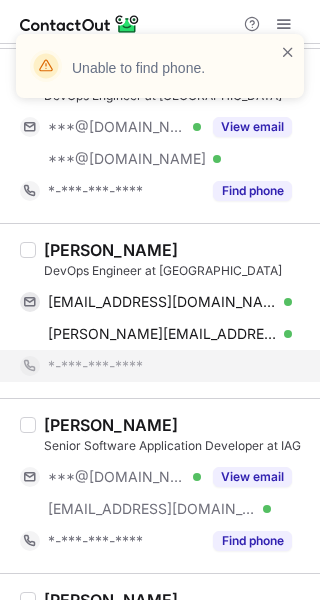 scroll, scrollTop: 600, scrollLeft: 0, axis: vertical 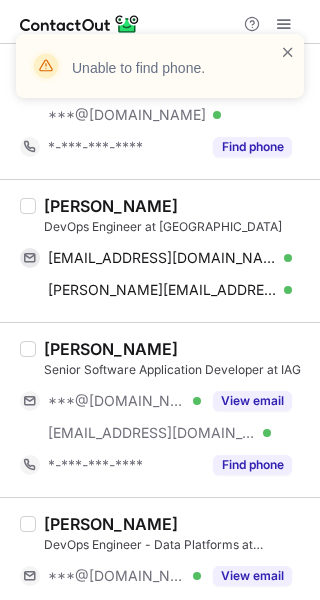 click on "Rajendra Reddy Senior Software Application Developer at IAG ***@gmail.com Verified ***@iag.com.au Verified View email *-***-***-**** Find phone" at bounding box center [160, 409] 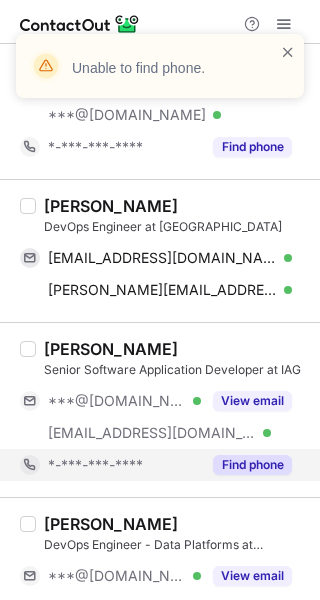 click on "Find phone" at bounding box center (252, 465) 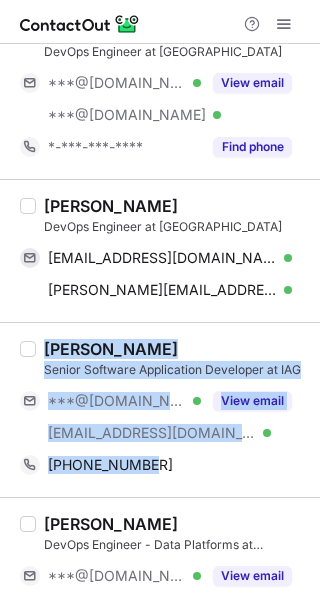 drag, startPoint x: 160, startPoint y: 465, endPoint x: 37, endPoint y: 355, distance: 165.01212 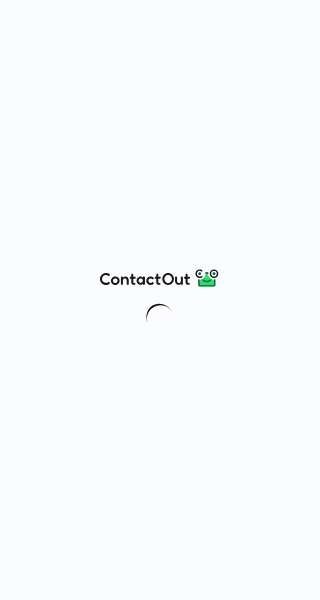 scroll, scrollTop: 0, scrollLeft: 0, axis: both 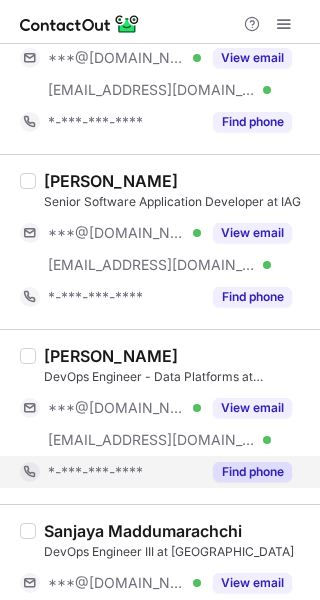 click on "Find phone" at bounding box center (252, 472) 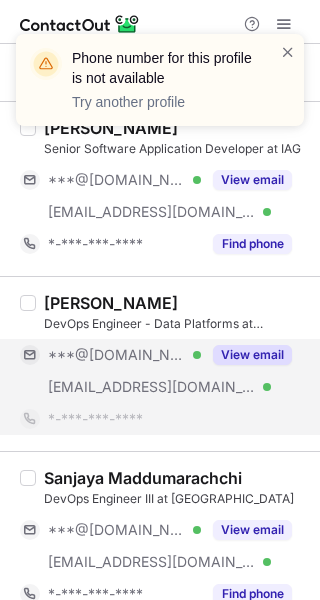 scroll, scrollTop: 900, scrollLeft: 0, axis: vertical 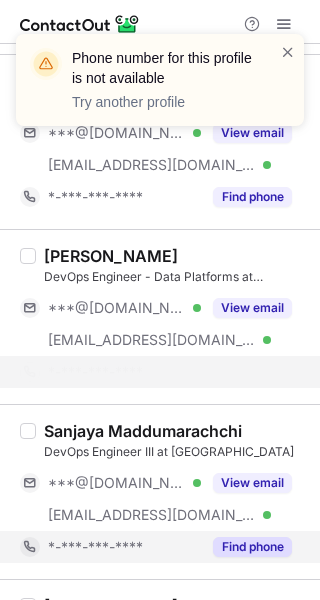 click on "Sanjaya Maddumarachchi DevOps Engineer III at IAG ***@yahoo.co.uk Verified ***@iag.com.au Verified View email *-***-***-**** Find phone" at bounding box center (160, 491) 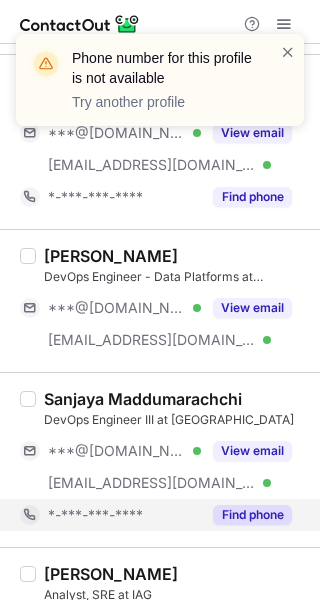 click on "Find phone" at bounding box center (252, 515) 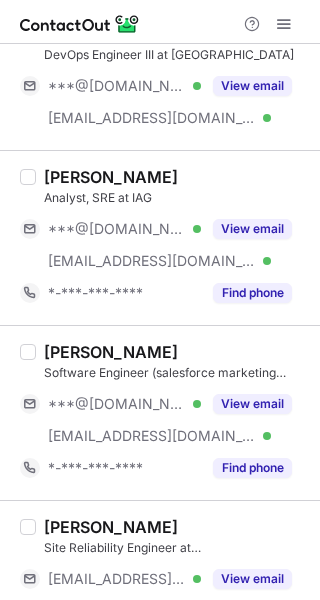 scroll, scrollTop: 1300, scrollLeft: 0, axis: vertical 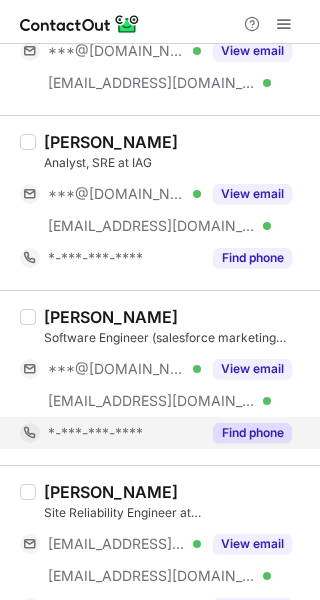 click on "Find phone" at bounding box center [252, 433] 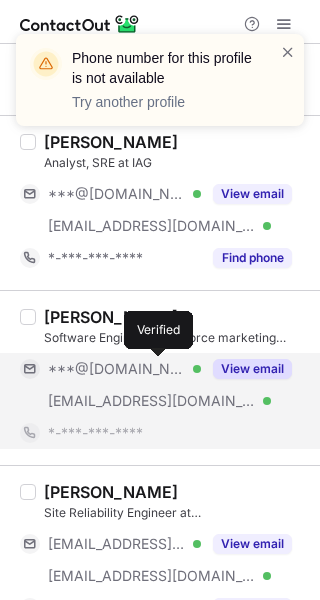 scroll, scrollTop: 1400, scrollLeft: 0, axis: vertical 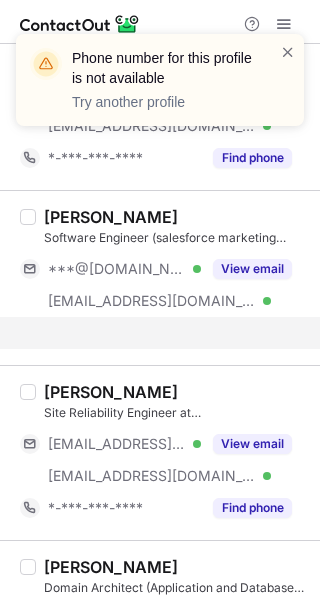 click on "Timothy Rogers Site Reliability Engineer at IAG ***@student.uts.edu.au Verified ***@iag.com.au Verified View email *-***-***-**** Find phone" at bounding box center [160, 452] 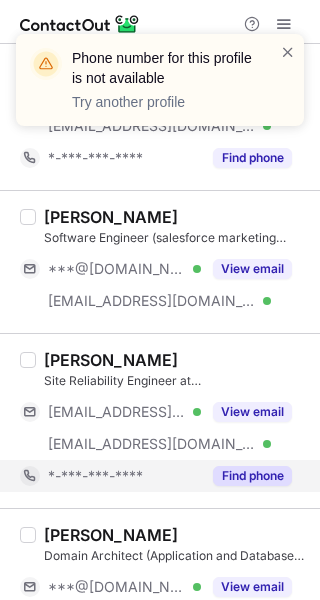 click on "Find phone" at bounding box center (252, 476) 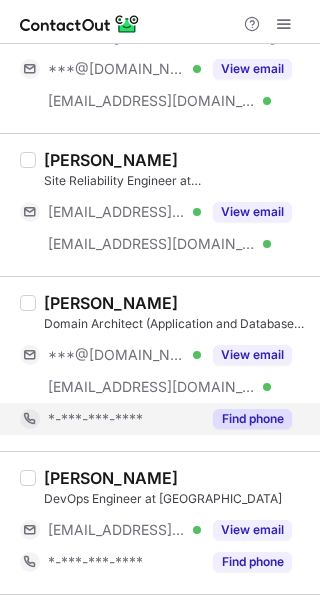 scroll, scrollTop: 1700, scrollLeft: 0, axis: vertical 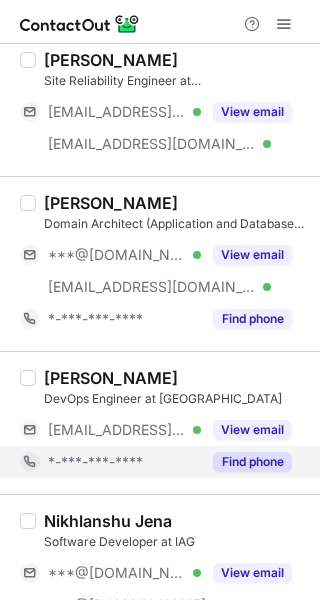 click on "Find phone" at bounding box center (246, 462) 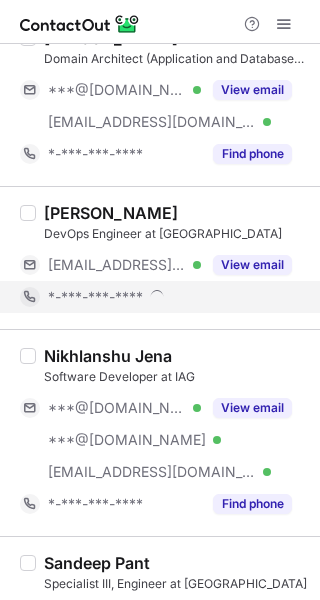 scroll, scrollTop: 1900, scrollLeft: 0, axis: vertical 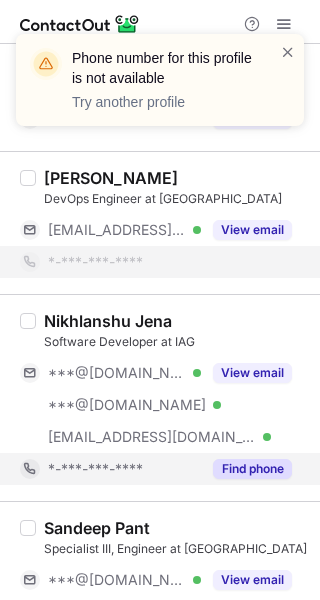 click on "Find phone" at bounding box center (252, 469) 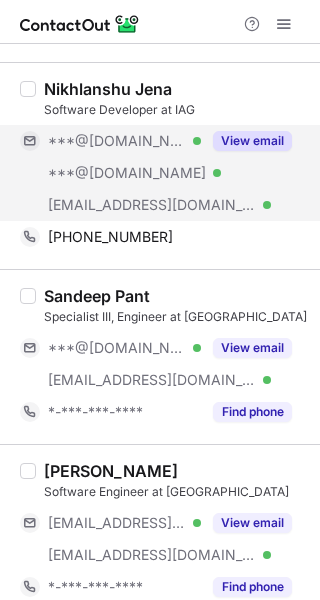 scroll, scrollTop: 2200, scrollLeft: 0, axis: vertical 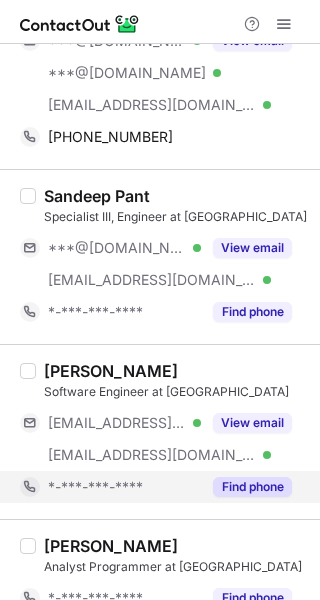 click on "Find phone" at bounding box center (252, 487) 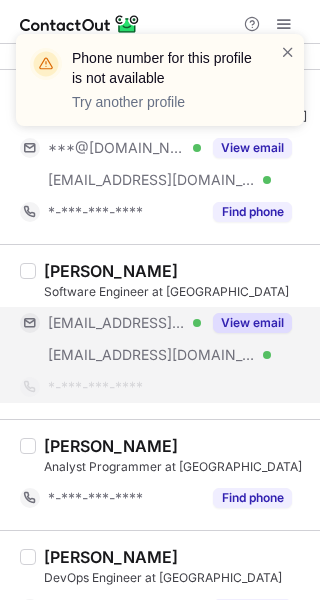 scroll, scrollTop: 2400, scrollLeft: 0, axis: vertical 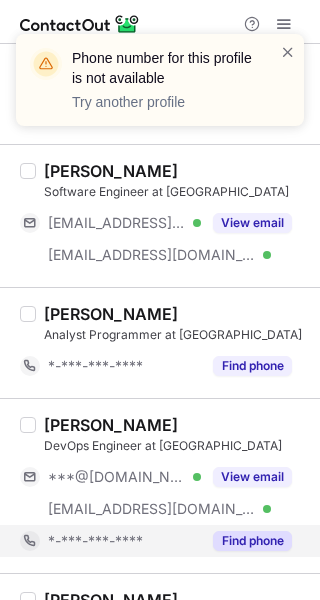 click on "Find phone" at bounding box center [252, 541] 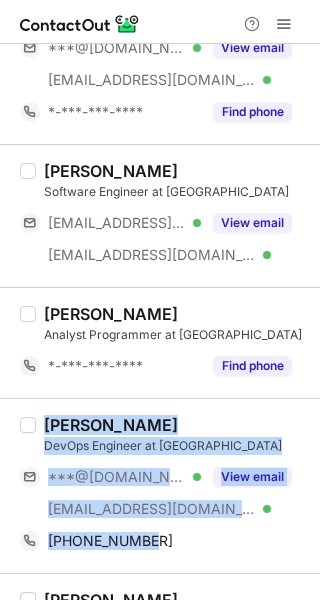 drag, startPoint x: 157, startPoint y: 527, endPoint x: 40, endPoint y: 407, distance: 167.59773 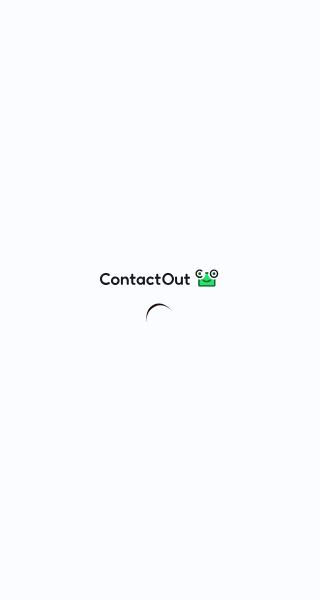 scroll, scrollTop: 0, scrollLeft: 0, axis: both 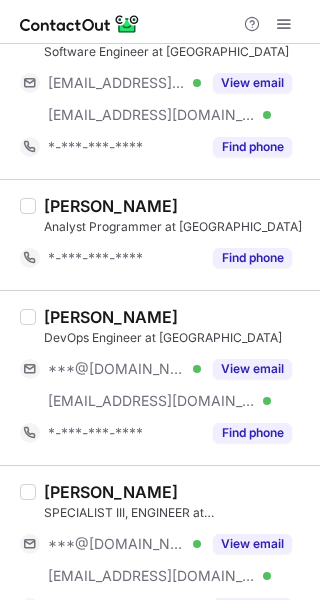 click on "[PERSON_NAME] DevOps Engineer at IAG ***@[DOMAIN_NAME] Verified [EMAIL_ADDRESS][DOMAIN_NAME] Verified View email *-***-***-**** Find phone" at bounding box center (160, 377) 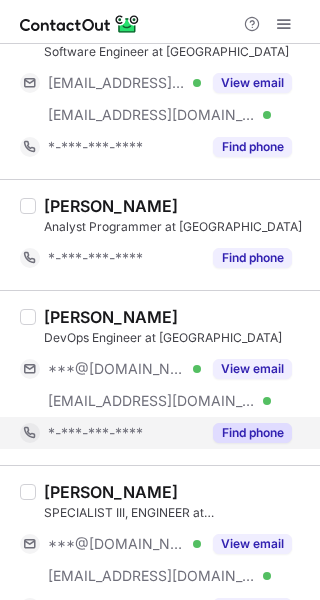 click on "Find phone" at bounding box center (252, 433) 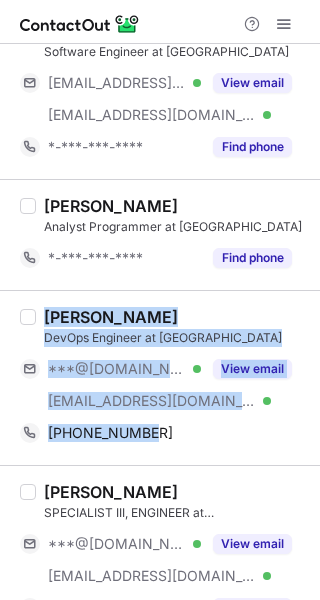 drag, startPoint x: 157, startPoint y: 431, endPoint x: 43, endPoint y: 307, distance: 168.4399 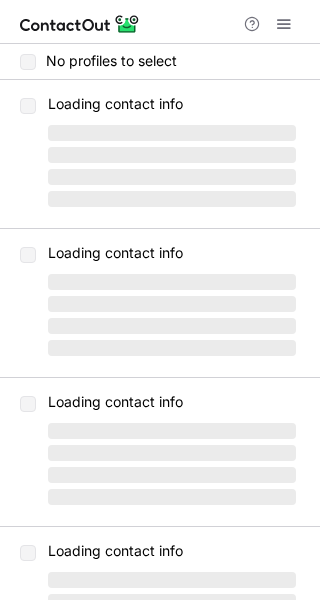 scroll, scrollTop: 0, scrollLeft: 0, axis: both 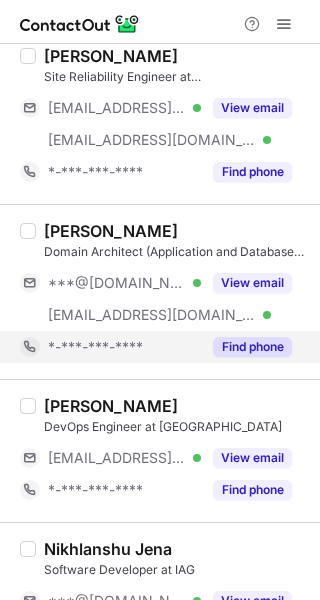 click on "Find phone" at bounding box center [246, 347] 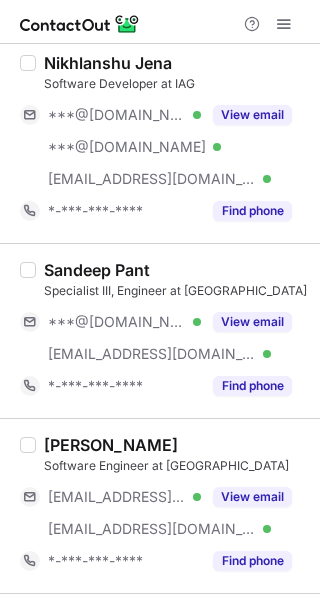 scroll, scrollTop: 2400, scrollLeft: 0, axis: vertical 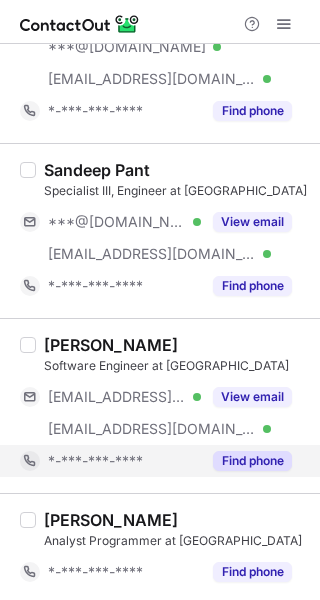 click on "Find phone" at bounding box center [252, 461] 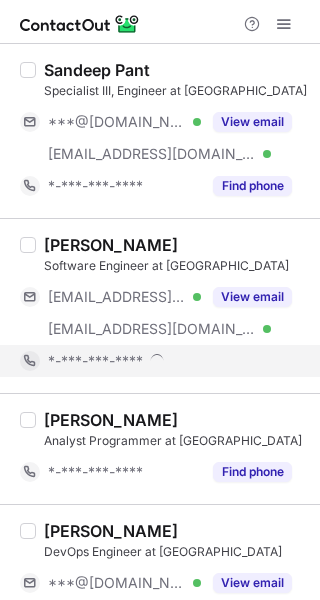 scroll, scrollTop: 2600, scrollLeft: 0, axis: vertical 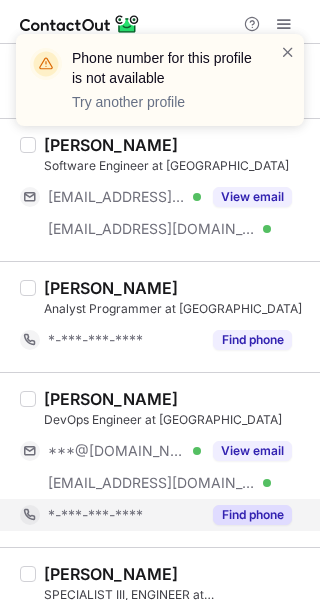 click on "Florian Kobelt DevOps Engineer at IAG ***@proton.me Verified ***@iag.com.au Verified View email *-***-***-**** Find phone" at bounding box center [160, 459] 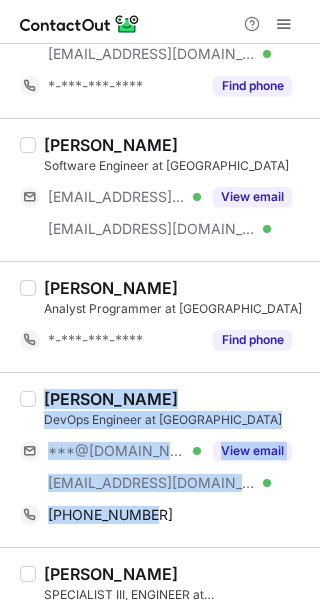drag, startPoint x: 171, startPoint y: 512, endPoint x: 45, endPoint y: 394, distance: 172.62677 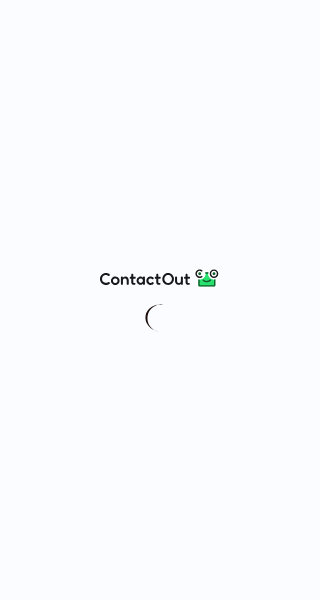 scroll, scrollTop: 0, scrollLeft: 0, axis: both 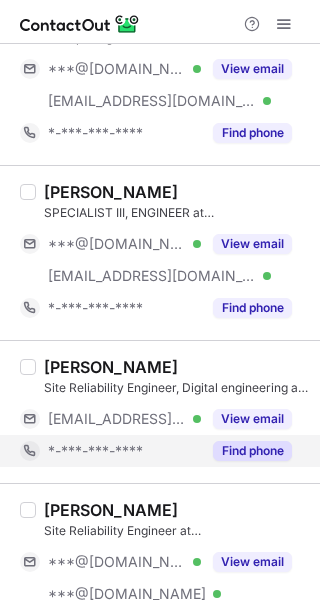 click on "Find phone" at bounding box center (252, 451) 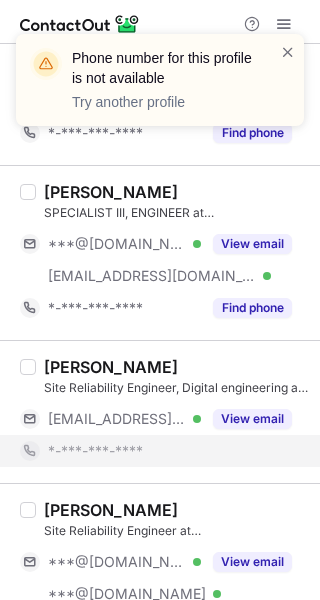 scroll, scrollTop: 3100, scrollLeft: 0, axis: vertical 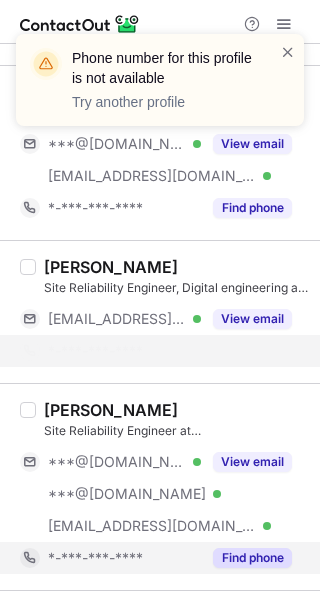 click on "Find phone" at bounding box center (252, 558) 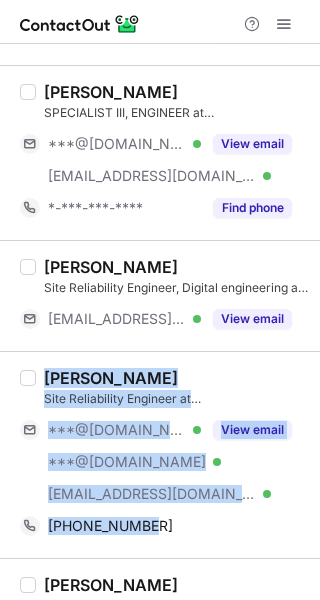 drag, startPoint x: 159, startPoint y: 518, endPoint x: 44, endPoint y: 371, distance: 186.63869 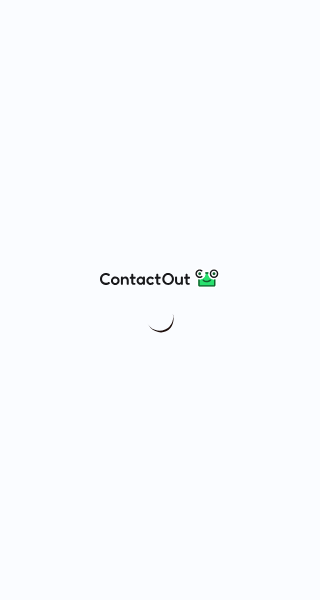 scroll, scrollTop: 0, scrollLeft: 0, axis: both 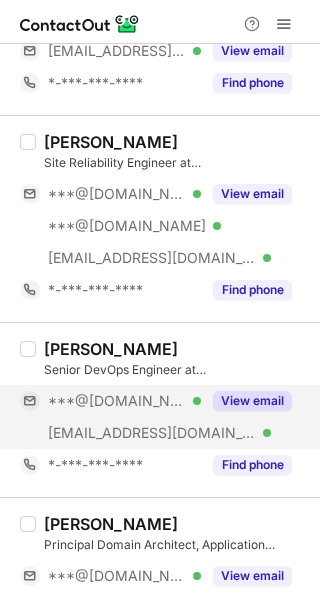click on "View email" at bounding box center [252, 401] 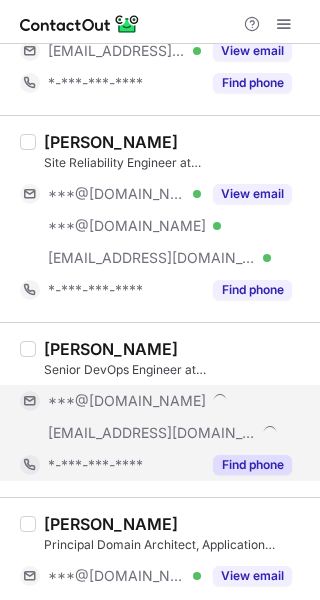 click on "Find phone" at bounding box center [252, 465] 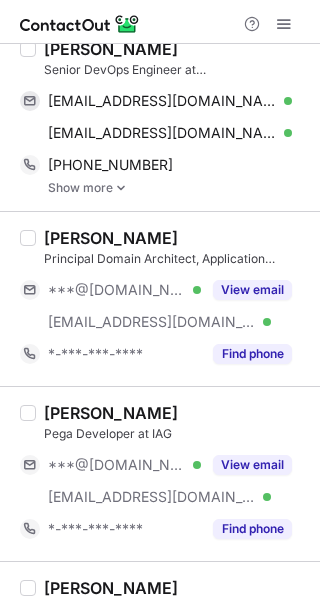 scroll, scrollTop: 3767, scrollLeft: 0, axis: vertical 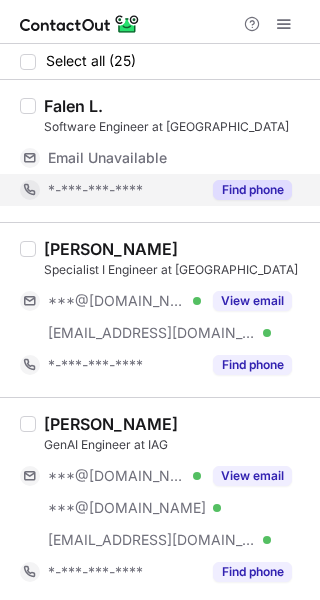 click on "Find phone" at bounding box center (252, 190) 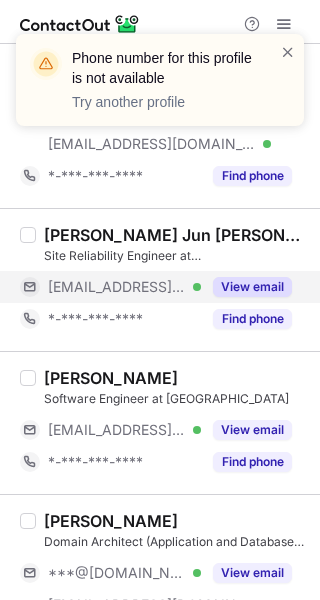 scroll, scrollTop: 368, scrollLeft: 0, axis: vertical 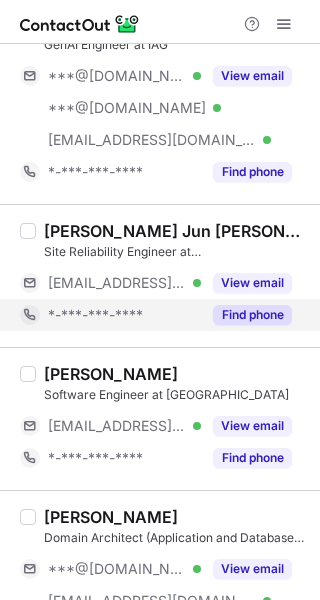 click on "Find phone" at bounding box center (252, 315) 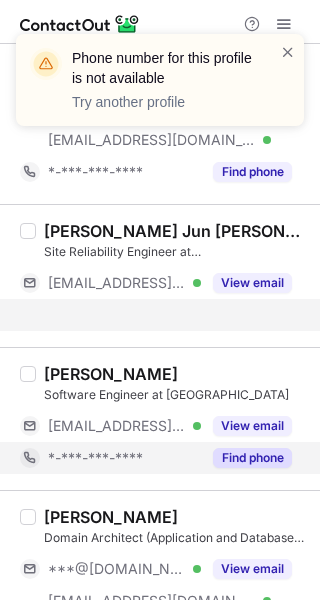 click on "Select all (25) Falen L. Software Engineer at IAG No contact details available. Please try another profile. Rheshav Maharaj Specialist I Engineer at IAG ***@hotmail.com Verified ***@iag.com.au Verified View email *-***-***-**** Find phone Paul Guo GenAI Engineer at IAG ***@gmail.com Verified ***@gmail.com Verified ***@iag.com.au Verified View email *-***-***-**** Find phone Hyung Jun Cho Site Reliability Engineer at IAG ***@iag.com.au Verified View email *-***-***-**** Timothy Moore Software Engineer at IAG ***@iag.com.au Verified View email *-***-***-**** Find phone Craig Jardine Domain Architect (Application and Database Platforms) at IAG ***@gmail.com Verified ***@iag.com.au Verified View email *-***-***-**** Find phone Surya Teja Specialist III Engineer at IAG ***@gmail.com Verified ***@iag.com.au Verified View email *-***-***-**** Find phone Vanathi R. Software Engineer at IAG *-***-***-**** Find phone Daniel Koo Senior DevOps Engineer at IAG ***@gmail.com Verified ***@iag.com.au Verified View email" at bounding box center [160, 1625] 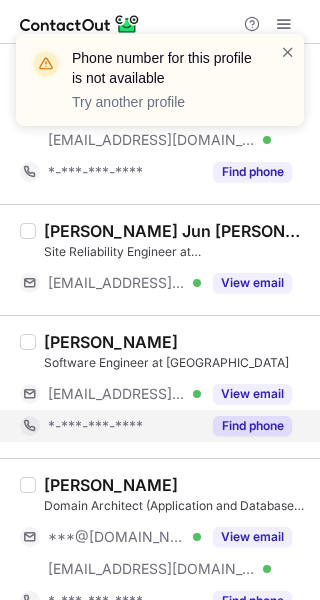 click on "Find phone" at bounding box center [252, 426] 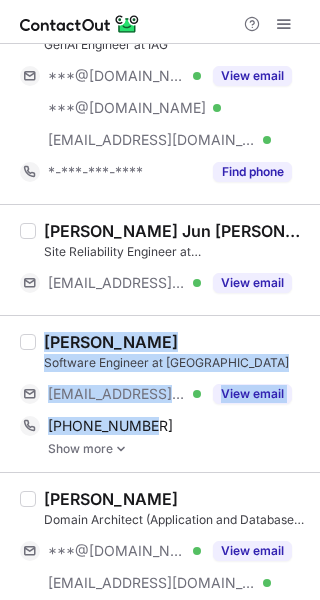 drag, startPoint x: 165, startPoint y: 420, endPoint x: 43, endPoint y: 340, distance: 145.89037 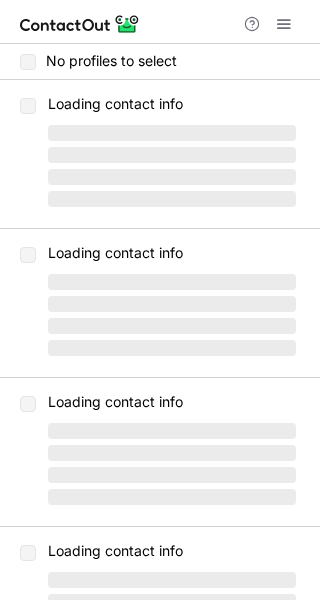 scroll, scrollTop: 0, scrollLeft: 0, axis: both 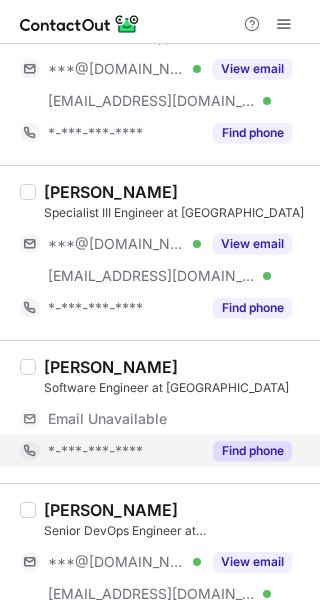 click on "Find phone" at bounding box center (252, 451) 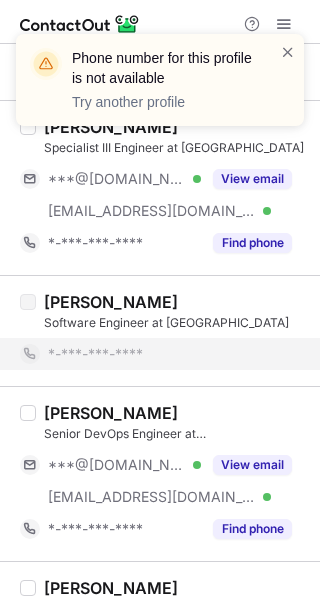 scroll, scrollTop: 968, scrollLeft: 0, axis: vertical 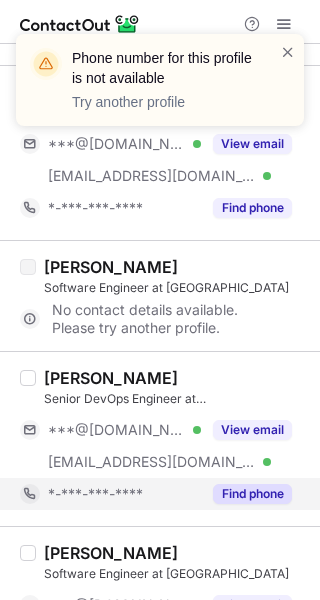 click on "Find phone" at bounding box center (252, 494) 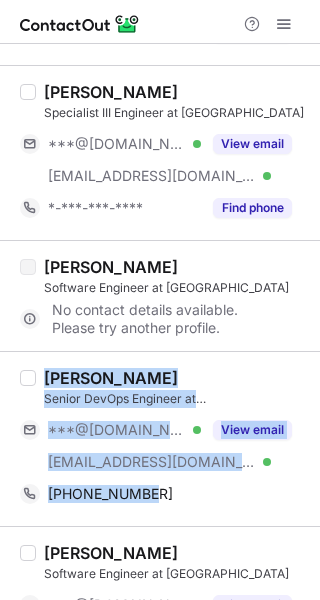 drag, startPoint x: 152, startPoint y: 486, endPoint x: 39, endPoint y: 373, distance: 159.80614 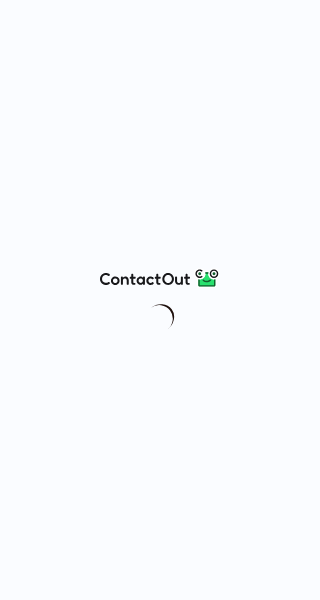 scroll, scrollTop: 0, scrollLeft: 0, axis: both 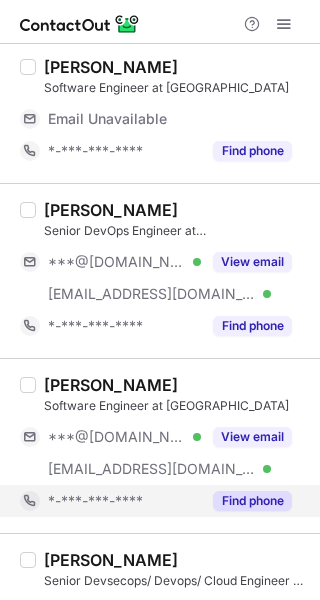 click on "Find phone" at bounding box center (246, 501) 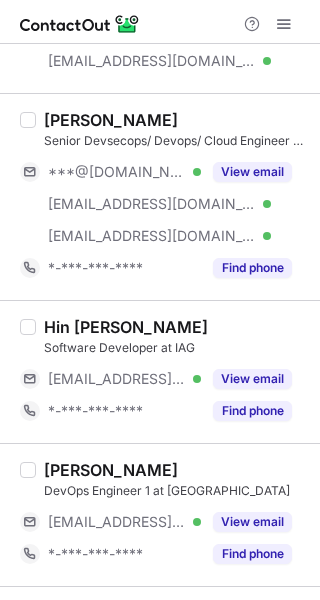 scroll, scrollTop: 1568, scrollLeft: 0, axis: vertical 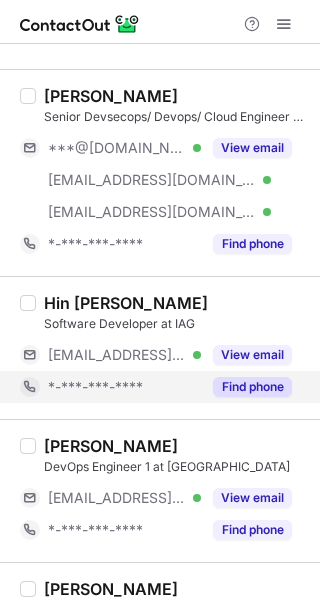 click on "Find phone" at bounding box center (252, 387) 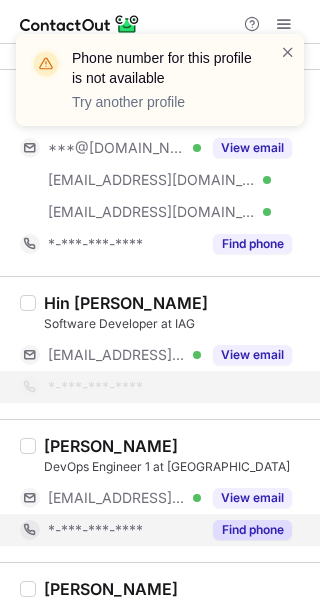 click on "Find phone" at bounding box center [246, 530] 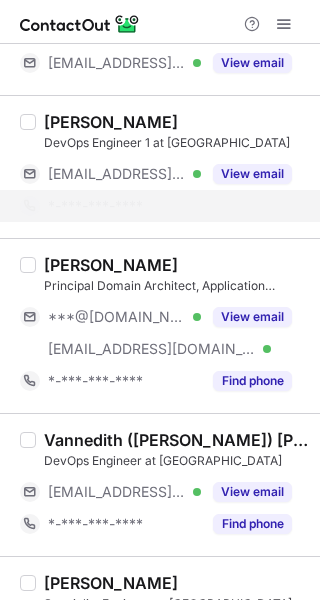 scroll, scrollTop: 1868, scrollLeft: 0, axis: vertical 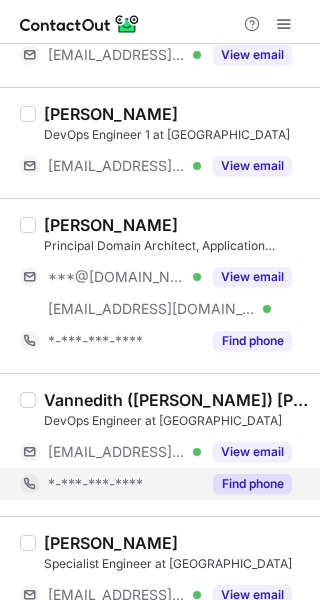 click on "Find phone" at bounding box center (252, 484) 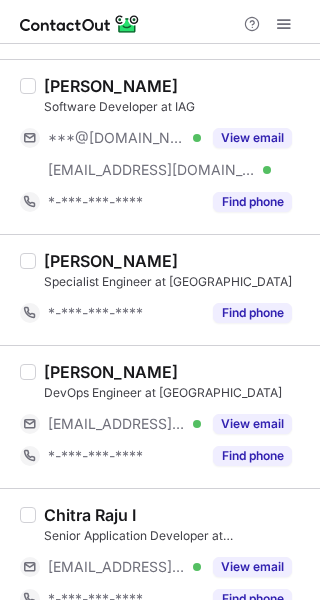 scroll, scrollTop: 2468, scrollLeft: 0, axis: vertical 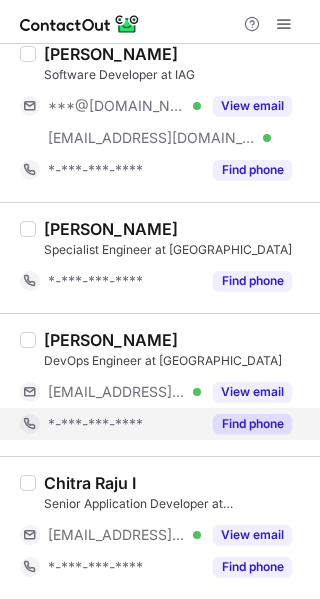 click on "Find phone" at bounding box center [252, 424] 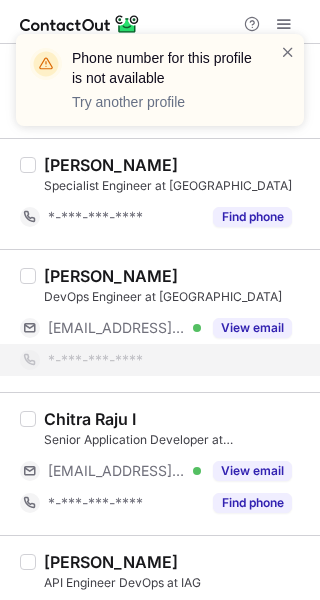 scroll, scrollTop: 2568, scrollLeft: 0, axis: vertical 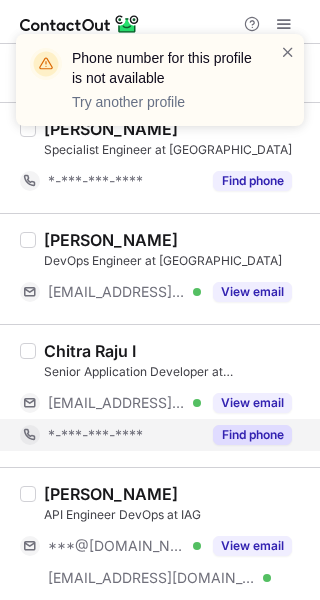click on "Chitra Raju I Senior Application Developer at IAG ***@iag.com.au Verified View email *-***-***-**** Find phone" at bounding box center (160, 395) 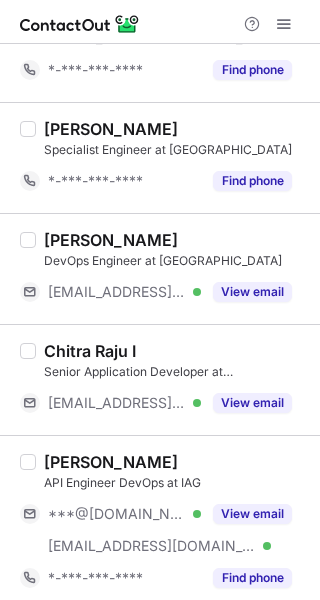 scroll, scrollTop: 2668, scrollLeft: 0, axis: vertical 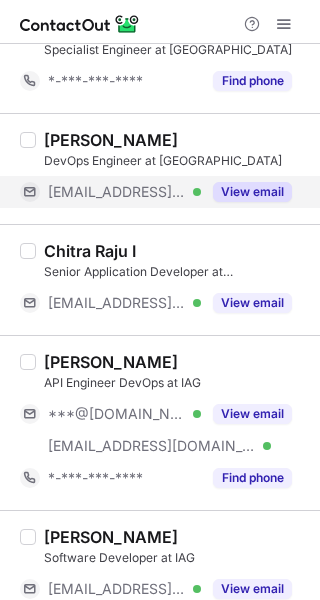 click on "View email" at bounding box center (252, 192) 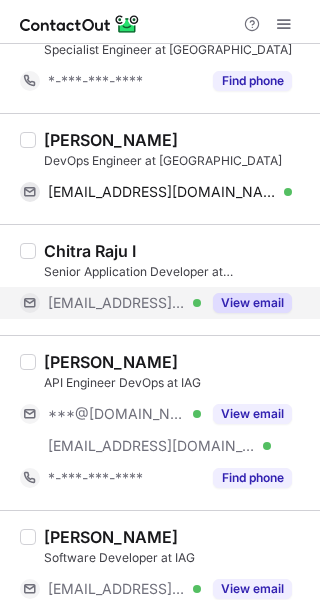click on "View email" at bounding box center (252, 303) 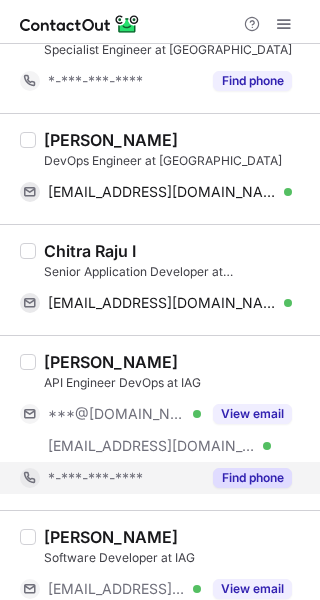 click on "Find phone" at bounding box center (246, 478) 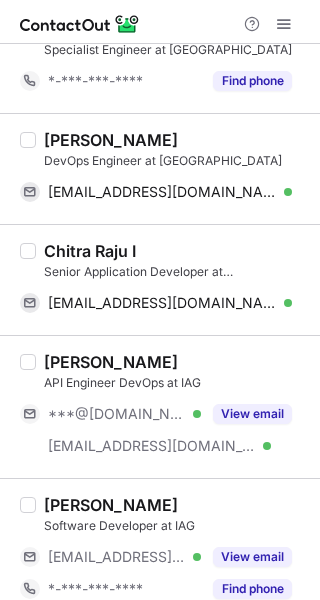 scroll, scrollTop: 2768, scrollLeft: 0, axis: vertical 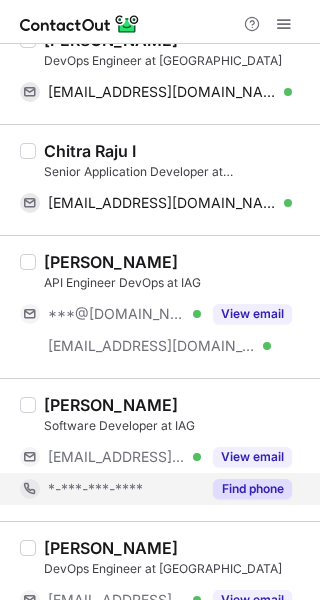 click on "Find phone" at bounding box center (252, 489) 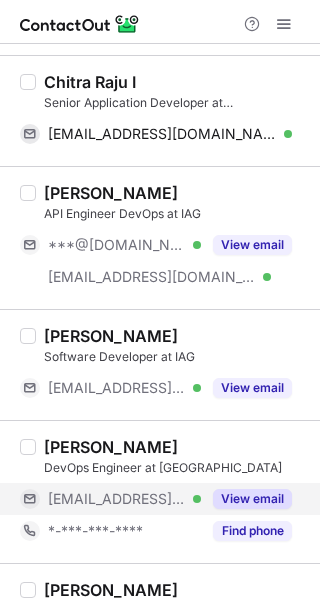 scroll, scrollTop: 2868, scrollLeft: 0, axis: vertical 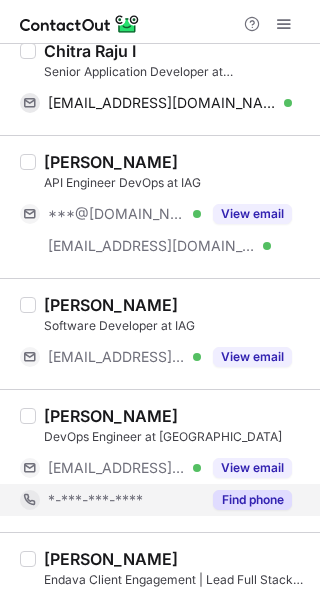 click on "Find phone" at bounding box center [252, 500] 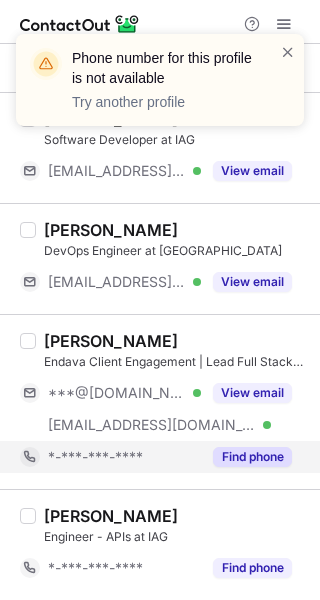 scroll, scrollTop: 3049, scrollLeft: 0, axis: vertical 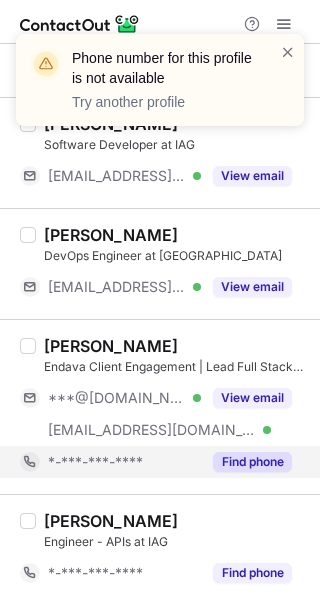 click on "Find phone" at bounding box center [252, 462] 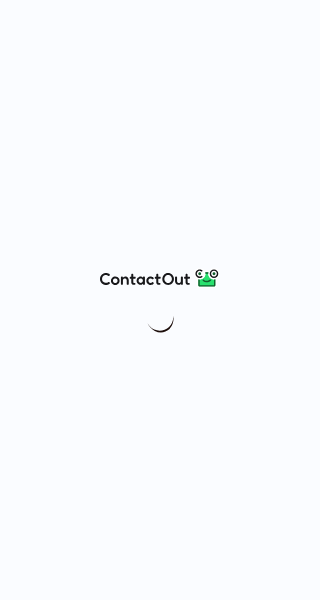 scroll, scrollTop: 0, scrollLeft: 0, axis: both 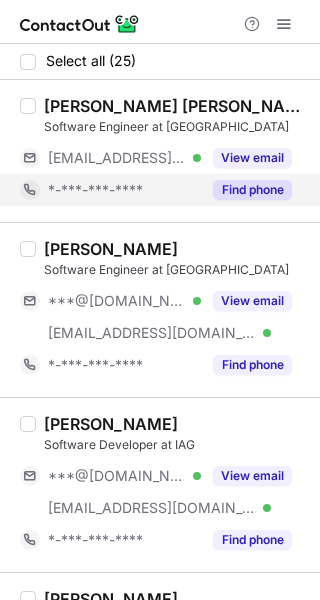 click on "Find phone" at bounding box center (252, 190) 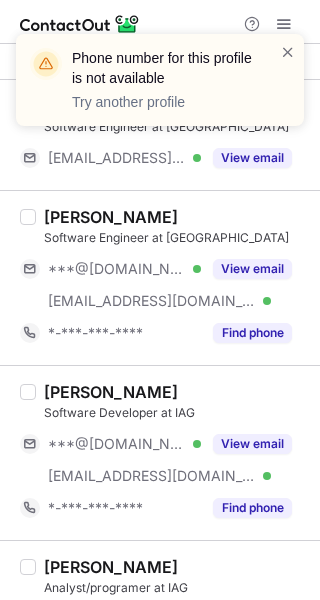 click on "Jesse R. Software Engineer at IAG ***@hotmail.com Verified ***@iag.com.au Verified View email *-***-***-**** Find phone" at bounding box center (160, 277) 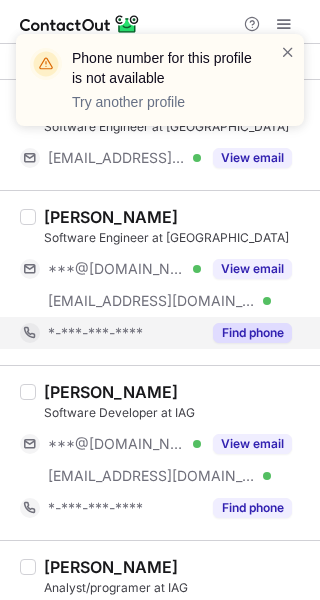 click on "Find phone" at bounding box center [252, 333] 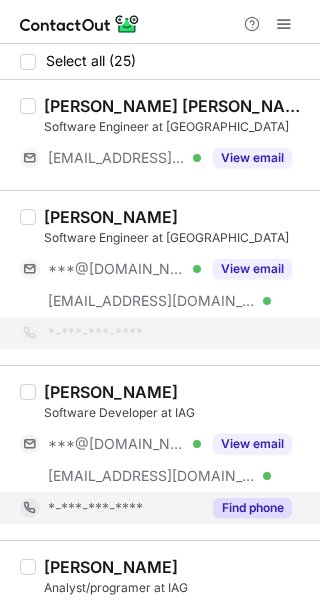 click on "Find phone" at bounding box center [252, 508] 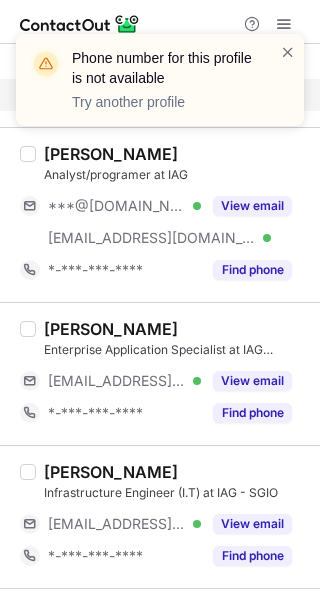 scroll, scrollTop: 400, scrollLeft: 0, axis: vertical 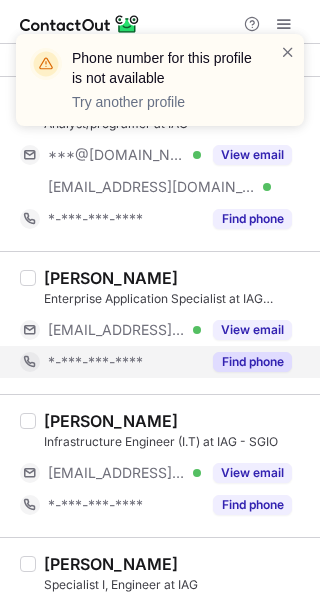 click on "Find phone" at bounding box center [252, 362] 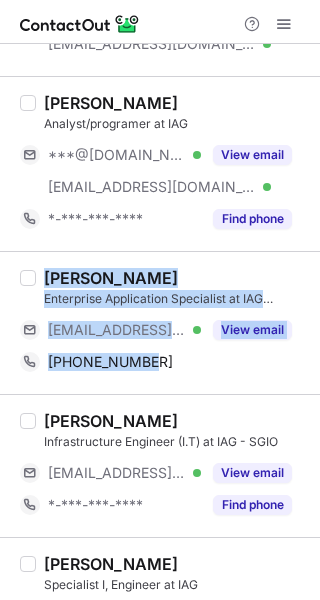drag, startPoint x: 153, startPoint y: 356, endPoint x: 37, endPoint y: 283, distance: 137.05838 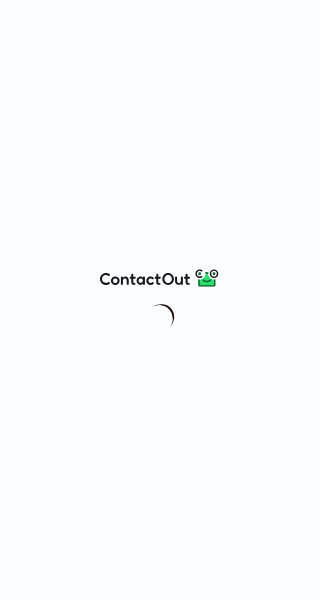 scroll, scrollTop: 0, scrollLeft: 0, axis: both 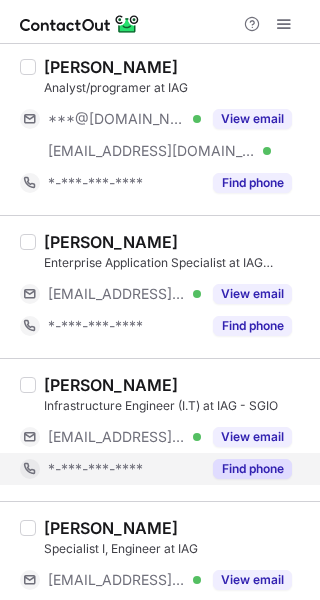 click on "Find phone" at bounding box center [252, 469] 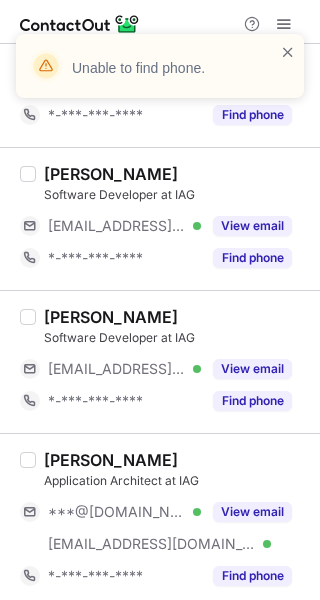 scroll, scrollTop: 1000, scrollLeft: 0, axis: vertical 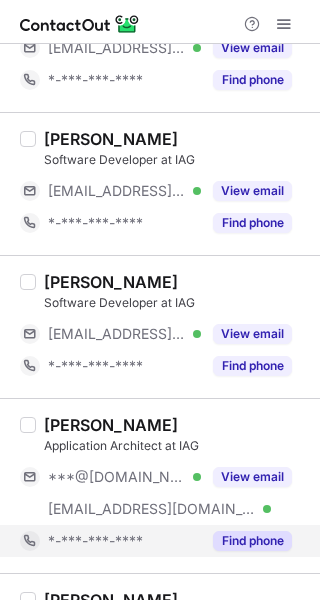 click on "Find phone" at bounding box center (252, 541) 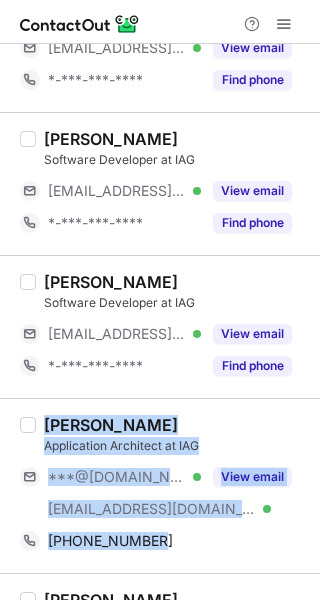 drag, startPoint x: 165, startPoint y: 535, endPoint x: 45, endPoint y: 423, distance: 164.14627 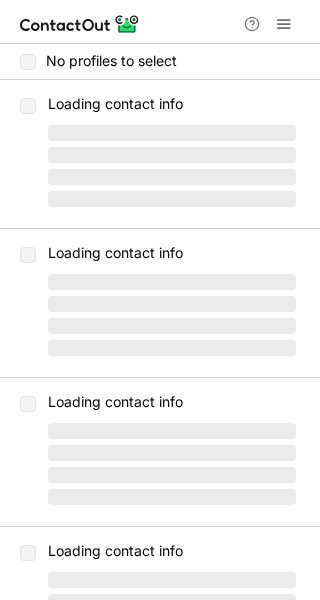 scroll, scrollTop: 0, scrollLeft: 0, axis: both 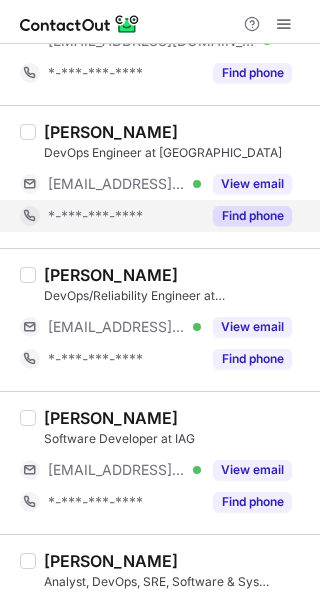 click on "Find phone" at bounding box center [246, 216] 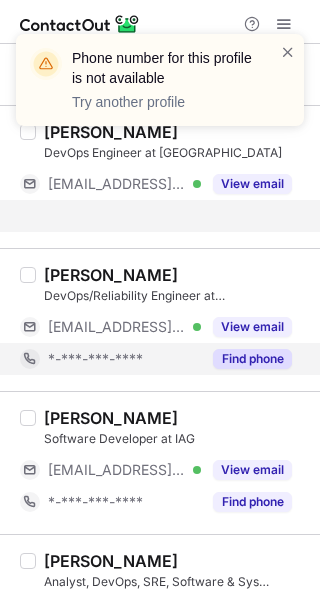 click on "[PERSON_NAME]/Reliability Engineer at IAG [EMAIL_ADDRESS][DOMAIN_NAME] Verified View email *-***-***-**** Find phone" at bounding box center (160, 319) 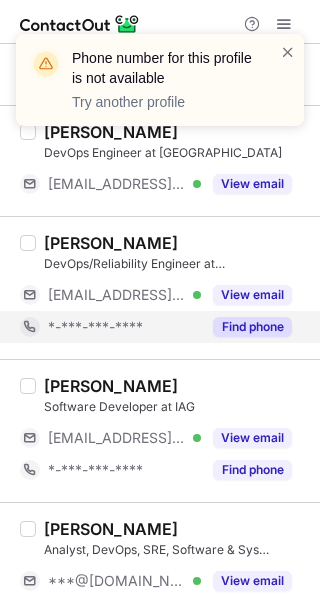 click on "Find phone" at bounding box center (252, 327) 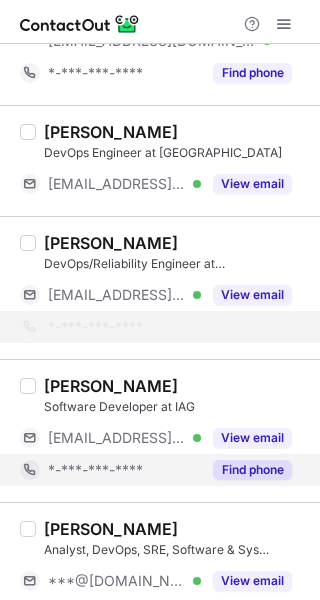 click on "Find phone" at bounding box center (246, 470) 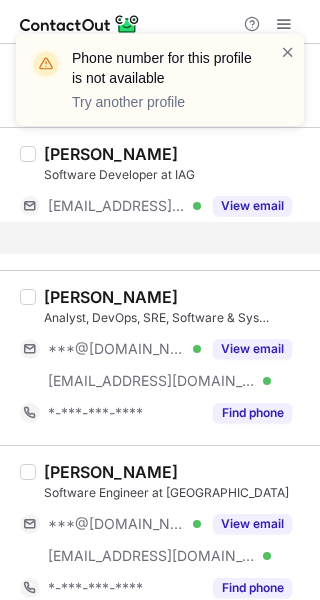 scroll, scrollTop: 1800, scrollLeft: 0, axis: vertical 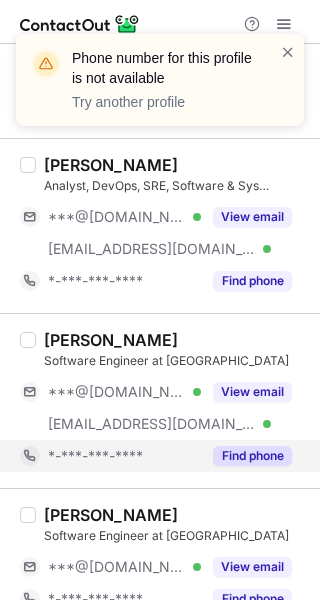 click on "Find phone" at bounding box center (246, 456) 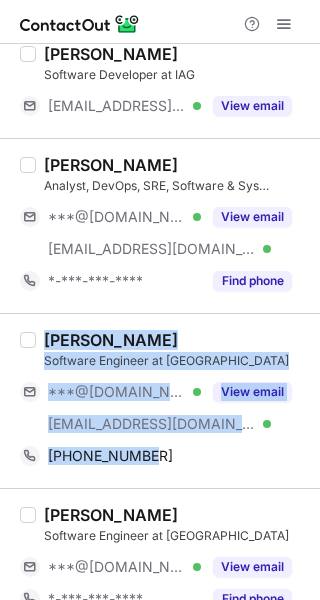 drag, startPoint x: 165, startPoint y: 450, endPoint x: 48, endPoint y: 333, distance: 165.46298 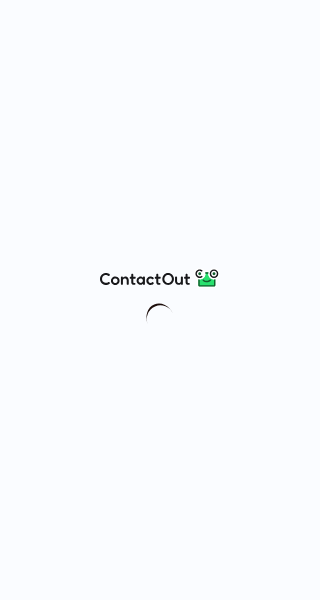 scroll, scrollTop: 0, scrollLeft: 0, axis: both 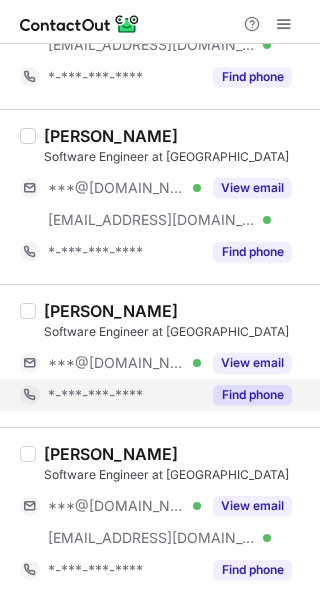 click on "Find phone" at bounding box center [246, 395] 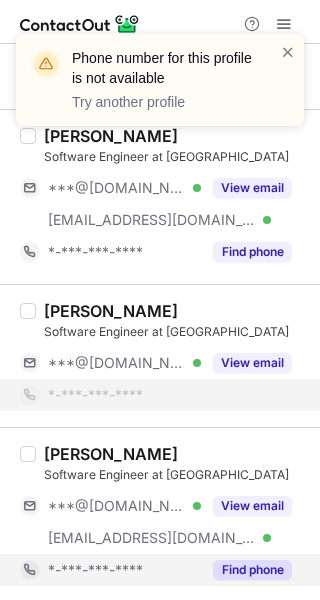 click on "Find phone" at bounding box center [252, 570] 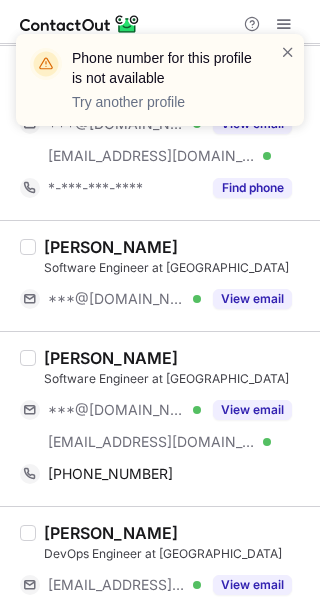 scroll, scrollTop: 2200, scrollLeft: 0, axis: vertical 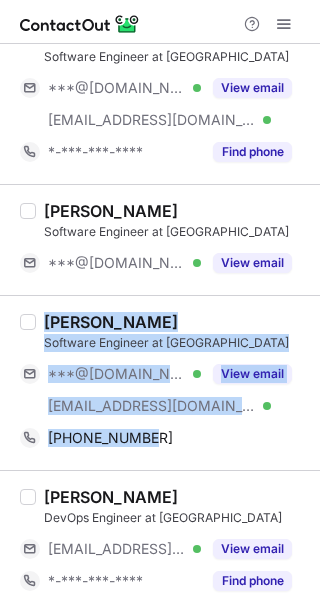 drag, startPoint x: 147, startPoint y: 434, endPoint x: 39, endPoint y: 323, distance: 154.87091 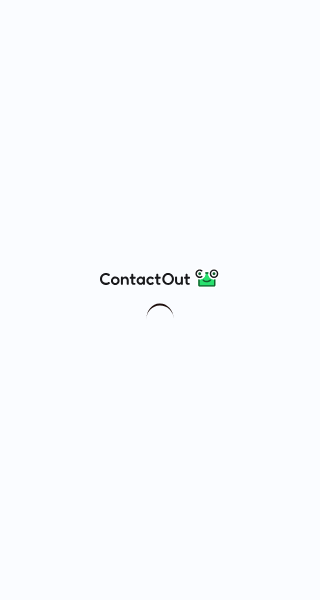 scroll, scrollTop: 0, scrollLeft: 0, axis: both 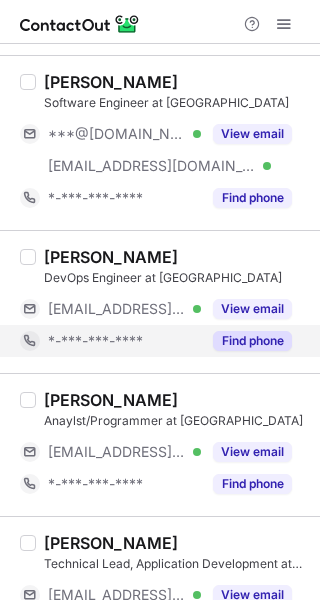 click on "Find phone" at bounding box center [252, 341] 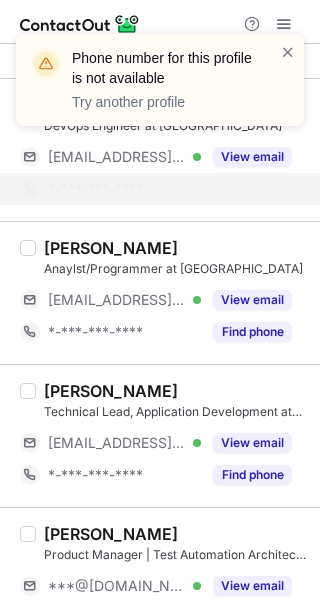 scroll, scrollTop: 2672, scrollLeft: 0, axis: vertical 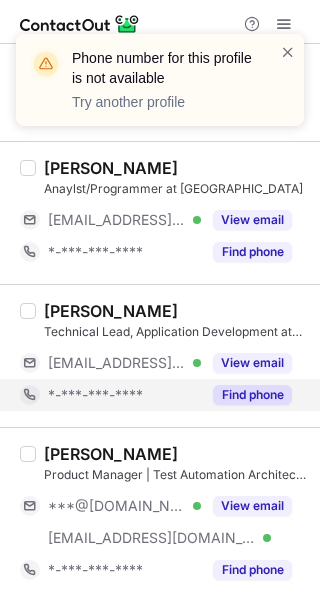 click on "Find phone" at bounding box center (252, 395) 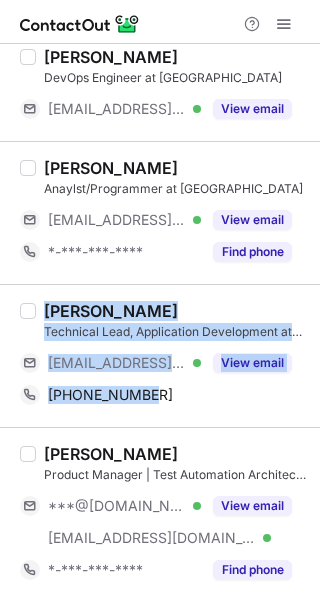 drag, startPoint x: 160, startPoint y: 387, endPoint x: 46, endPoint y: 299, distance: 144.01389 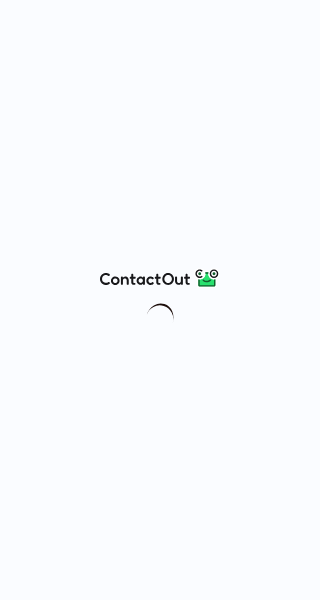 scroll, scrollTop: 0, scrollLeft: 0, axis: both 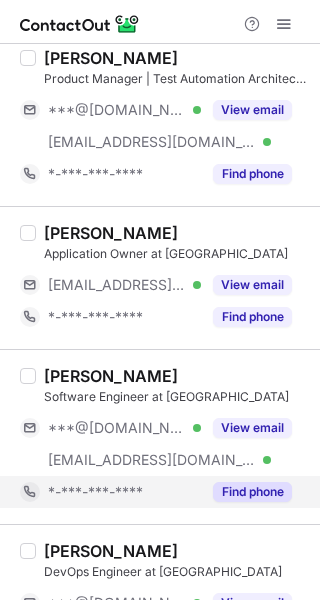 click on "Find phone" at bounding box center [246, 492] 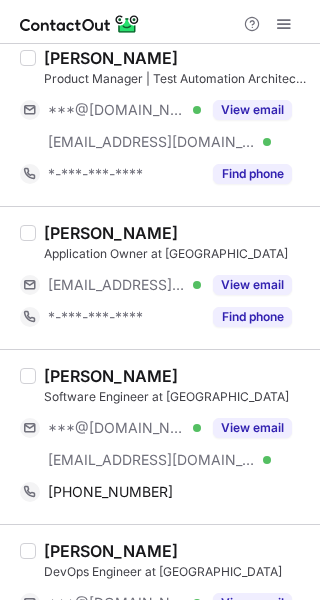 scroll, scrollTop: 3200, scrollLeft: 0, axis: vertical 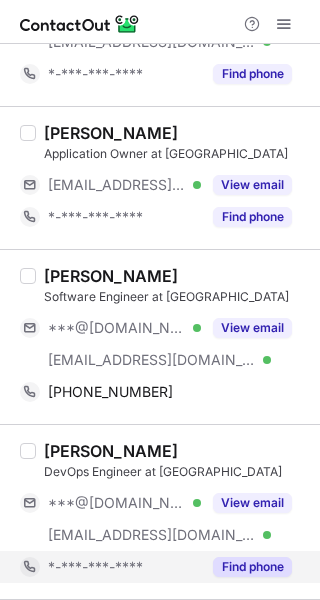 click on "Find phone" at bounding box center [252, 567] 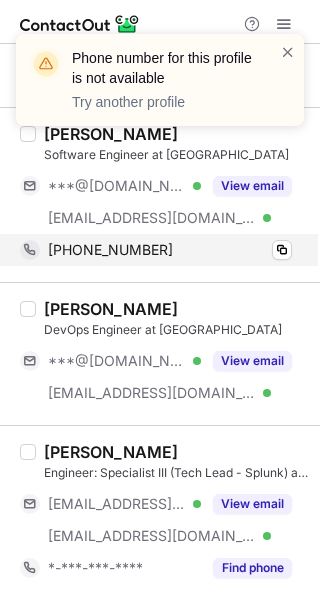 scroll, scrollTop: 3337, scrollLeft: 0, axis: vertical 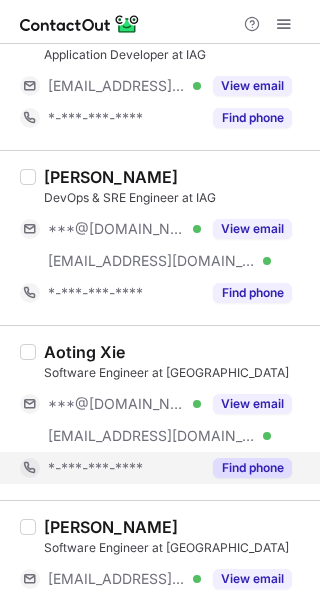click on "Find phone" at bounding box center [246, 468] 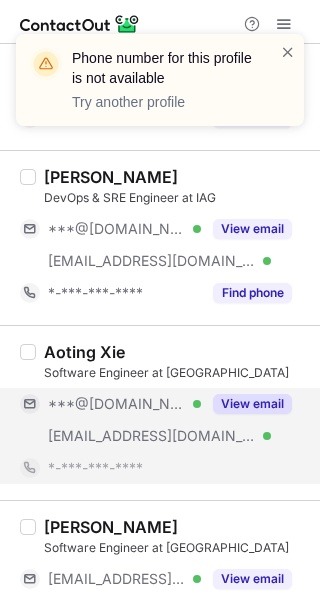 scroll, scrollTop: 172, scrollLeft: 0, axis: vertical 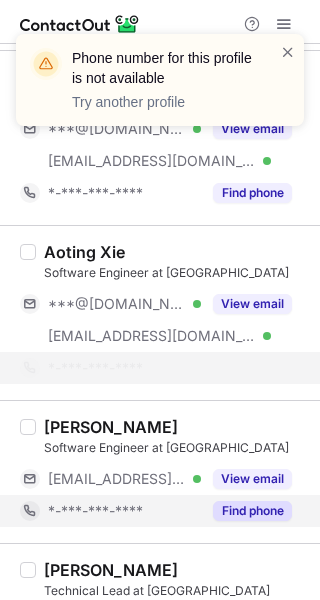 click on "Find phone" at bounding box center [252, 511] 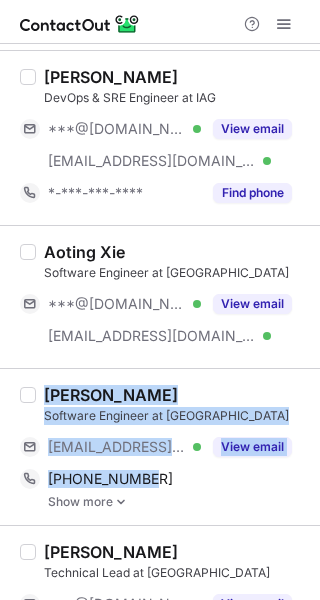 drag, startPoint x: 161, startPoint y: 479, endPoint x: 47, endPoint y: 381, distance: 150.33296 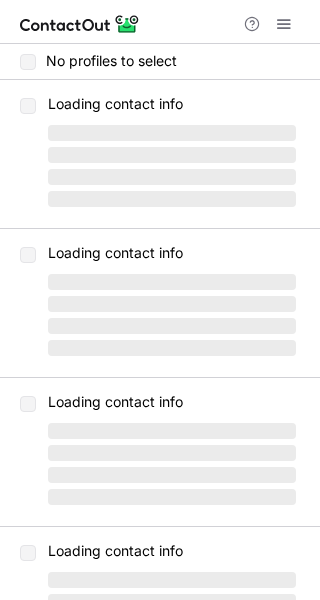 scroll, scrollTop: 0, scrollLeft: 0, axis: both 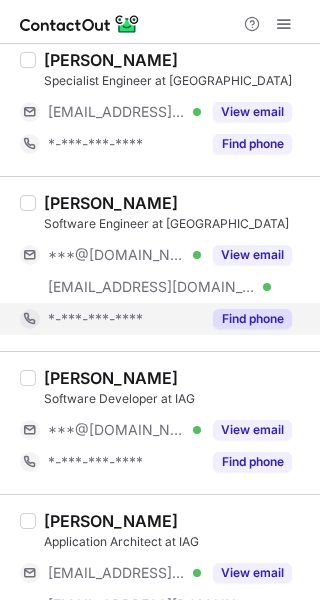 click on "Find phone" at bounding box center [252, 319] 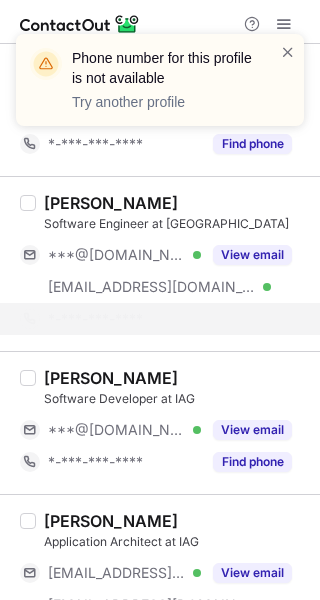 scroll, scrollTop: 1100, scrollLeft: 0, axis: vertical 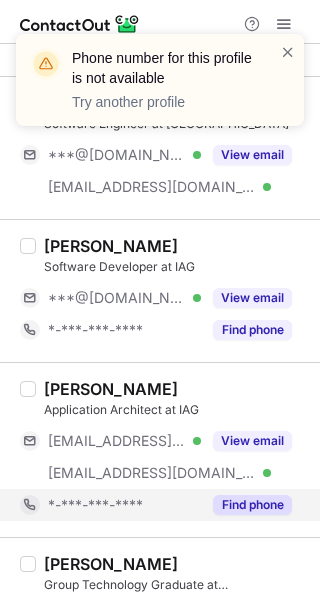 click on "Find phone" at bounding box center [252, 505] 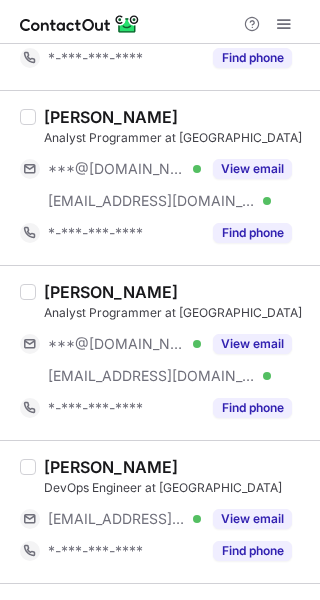 scroll, scrollTop: 1800, scrollLeft: 0, axis: vertical 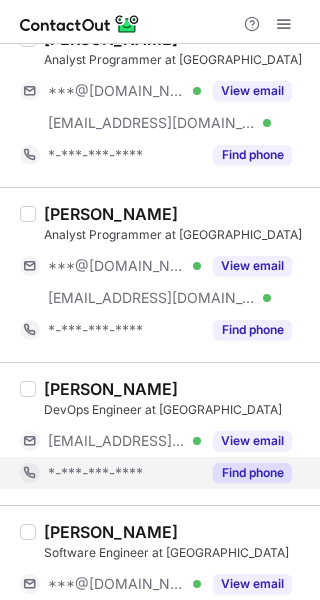click on "Find phone" at bounding box center (252, 473) 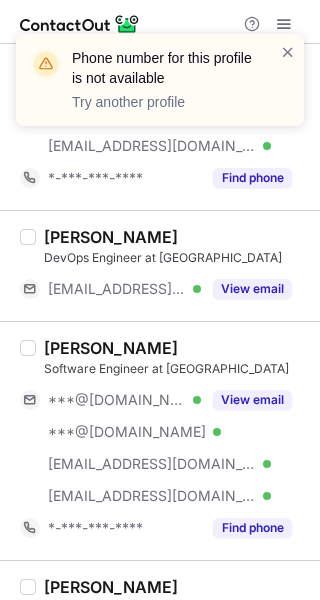 scroll, scrollTop: 2000, scrollLeft: 0, axis: vertical 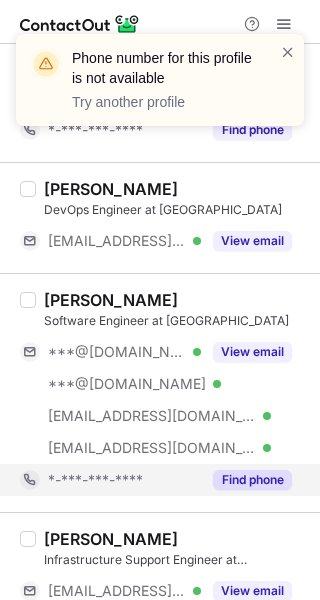 click on "Find phone" at bounding box center [252, 480] 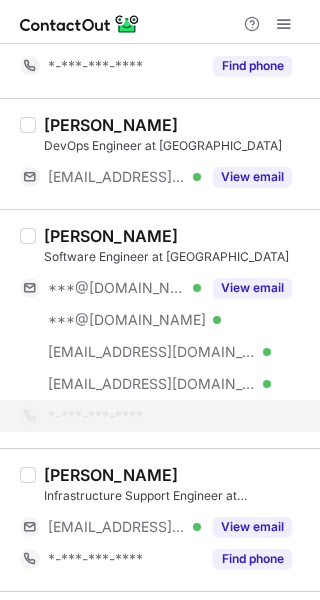 scroll, scrollTop: 2100, scrollLeft: 0, axis: vertical 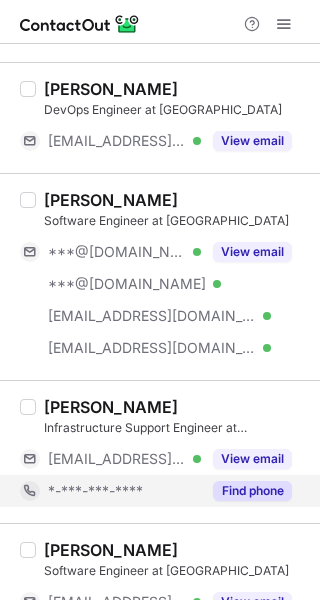 click on "Find phone" at bounding box center [246, 491] 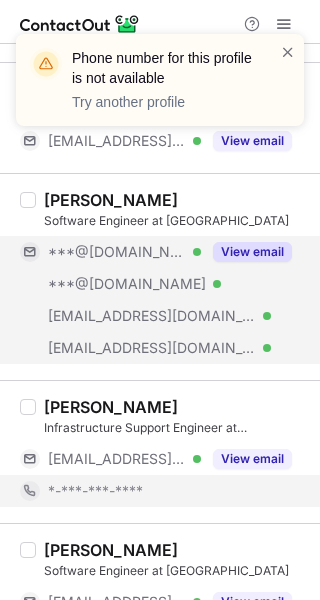 scroll, scrollTop: 2200, scrollLeft: 0, axis: vertical 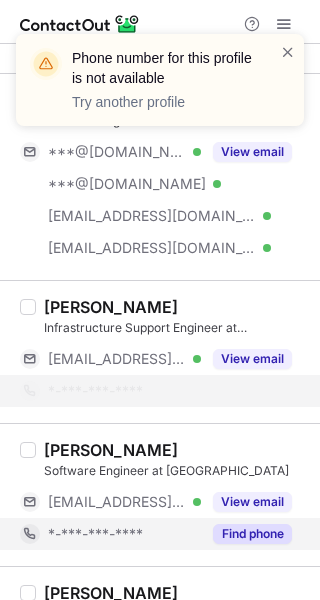 click on "Find phone" at bounding box center [252, 534] 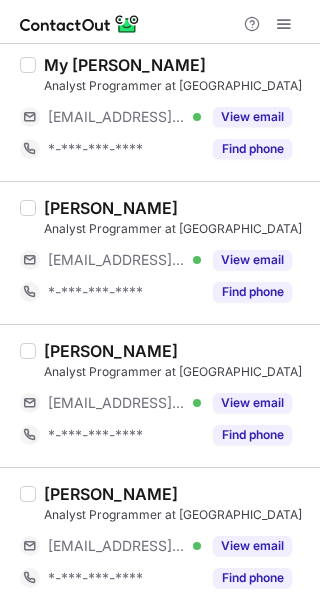 scroll, scrollTop: 3305, scrollLeft: 0, axis: vertical 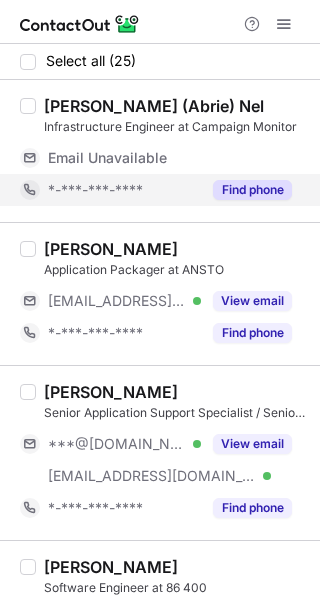 click on "Find phone" at bounding box center [252, 190] 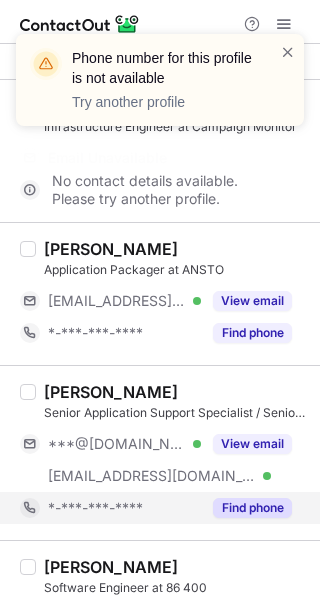 click on "Find phone" at bounding box center (246, 508) 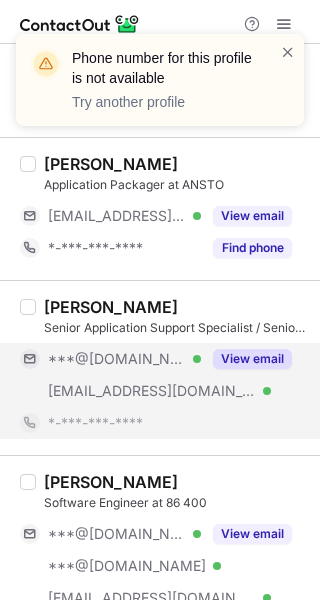 scroll, scrollTop: 100, scrollLeft: 0, axis: vertical 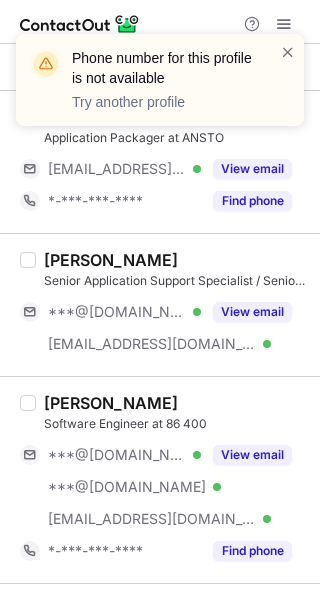 click on "Byron Jordan de Borja Software Engineer at 86 400 ***@yahoo.com Verified ***@yahoo.com Verified ***@ubank.com.au Verified View email *-***-***-**** Find phone" at bounding box center [160, 479] 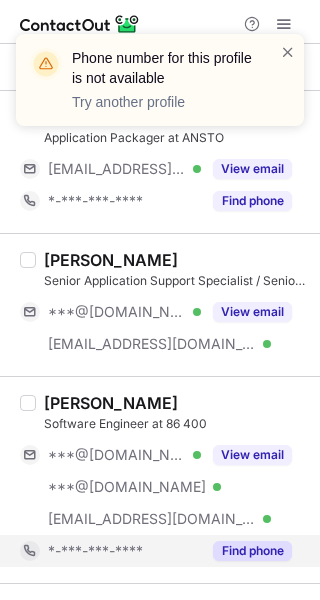 click on "Find phone" at bounding box center [252, 551] 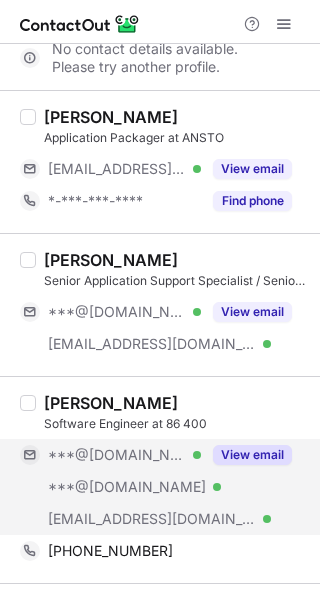 scroll, scrollTop: 200, scrollLeft: 0, axis: vertical 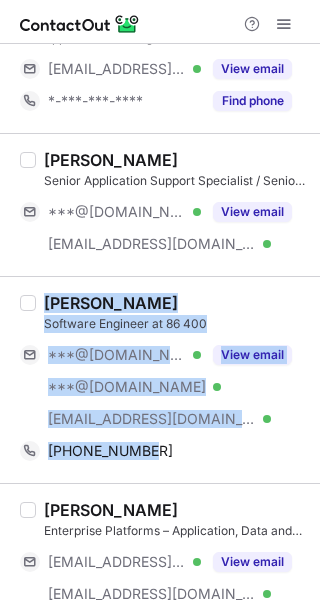 drag, startPoint x: 162, startPoint y: 447, endPoint x: 46, endPoint y: 295, distance: 191.2067 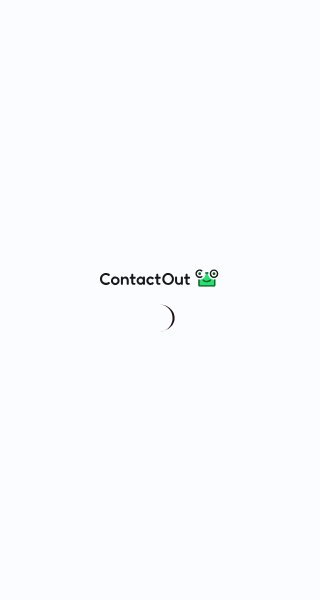 scroll, scrollTop: 0, scrollLeft: 0, axis: both 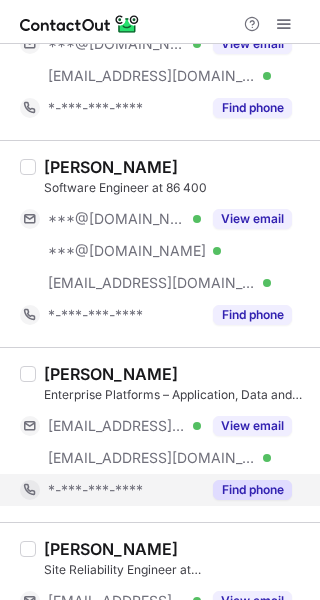 click on "Find phone" at bounding box center [252, 490] 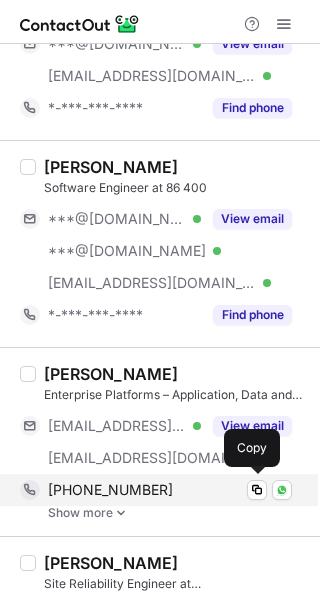 scroll, scrollTop: 336, scrollLeft: 0, axis: vertical 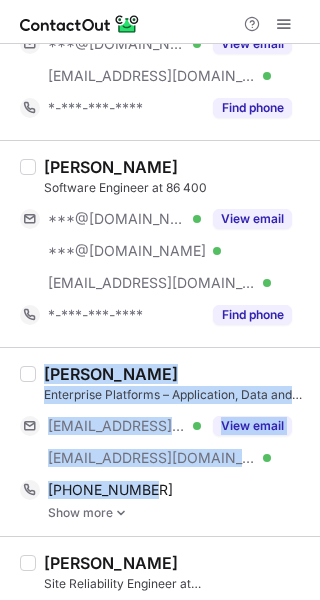 drag, startPoint x: 149, startPoint y: 488, endPoint x: 45, endPoint y: 372, distance: 155.79474 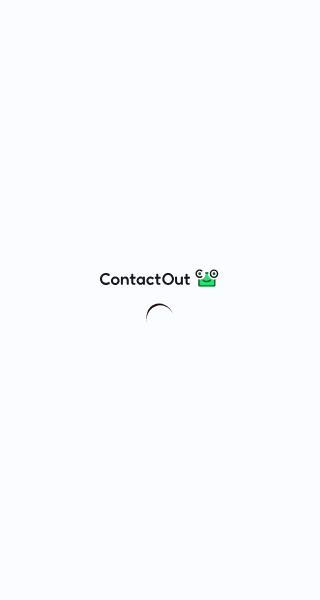 scroll, scrollTop: 0, scrollLeft: 0, axis: both 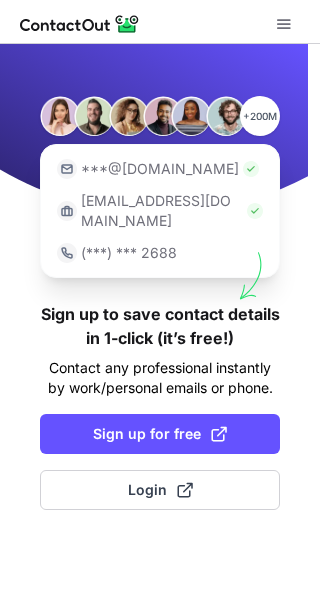 click on "+200M ***@gmail.com ***@company.com (***) *** 2688 Sign up to save contact details in 1-click (it’s free!) Contact any professional instantly by work/personal emails or phone. Sign up for free Login" at bounding box center [160, 322] 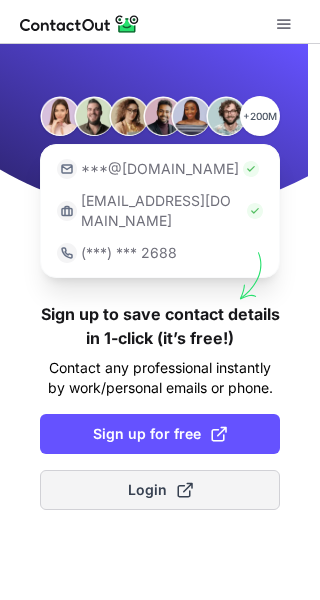 click on "Login" at bounding box center [160, 490] 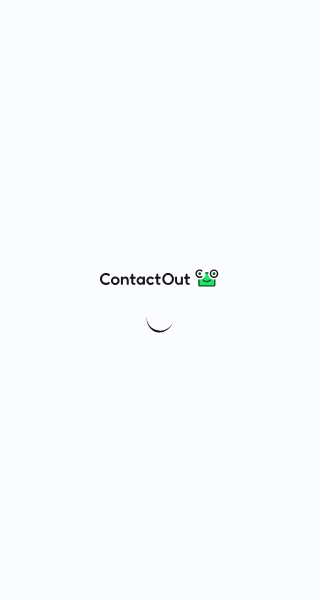 scroll, scrollTop: 0, scrollLeft: 0, axis: both 